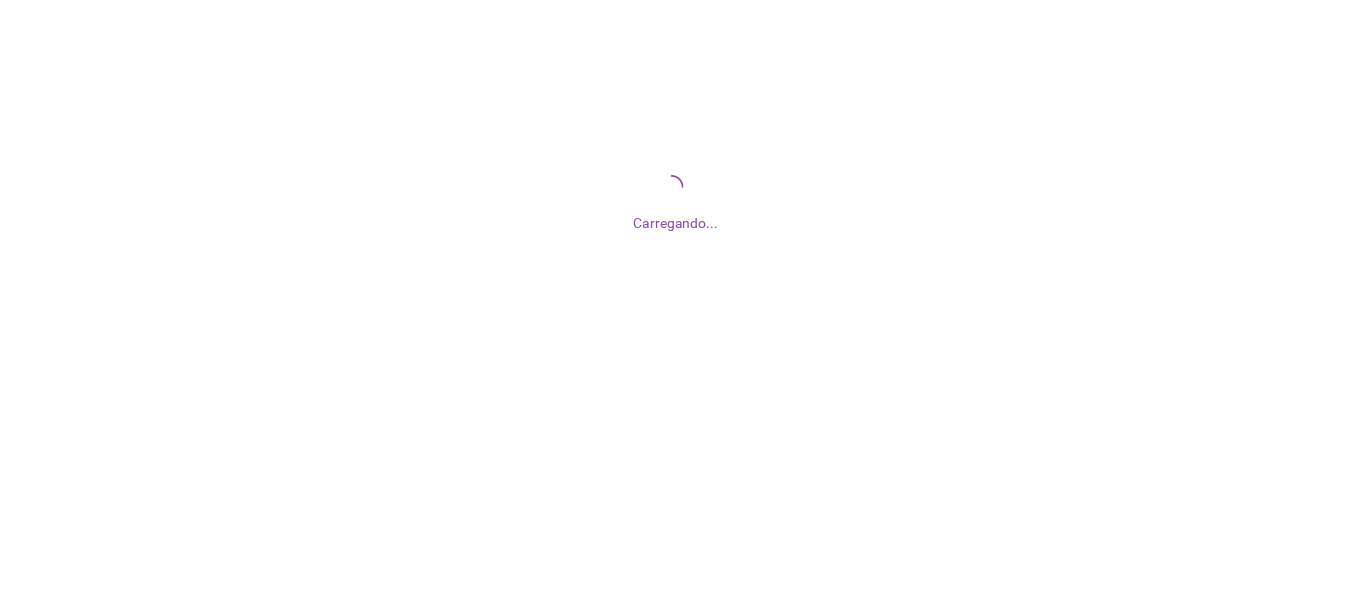 scroll, scrollTop: 0, scrollLeft: 0, axis: both 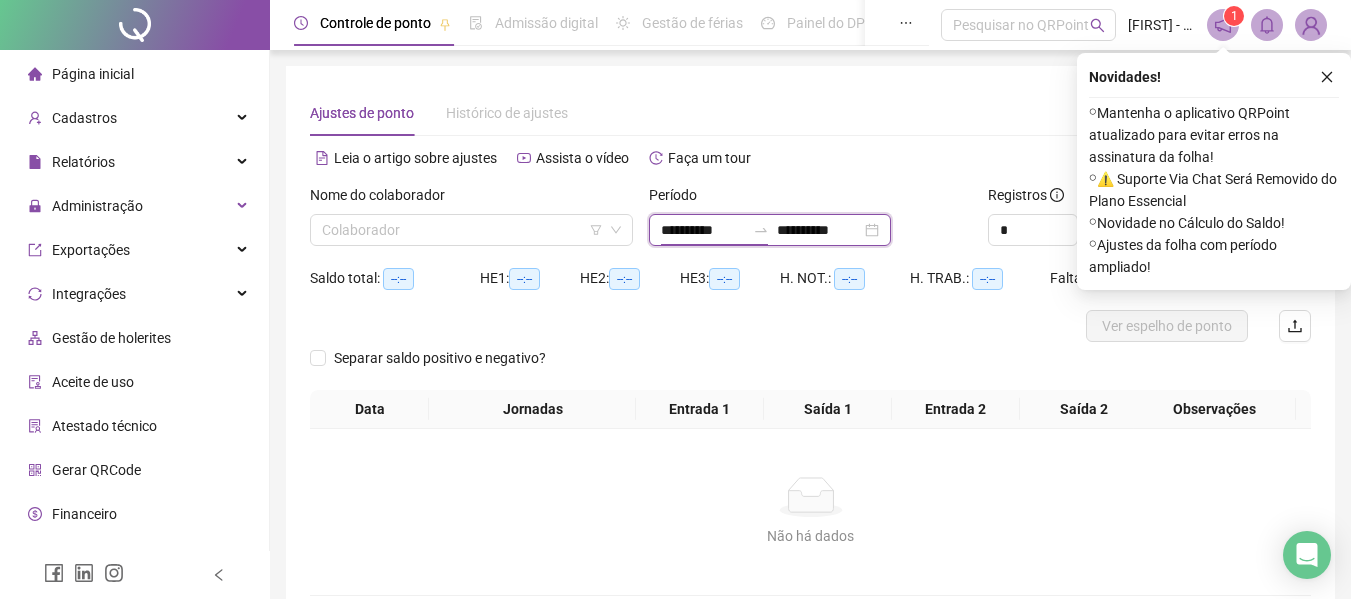 click on "**********" at bounding box center (703, 230) 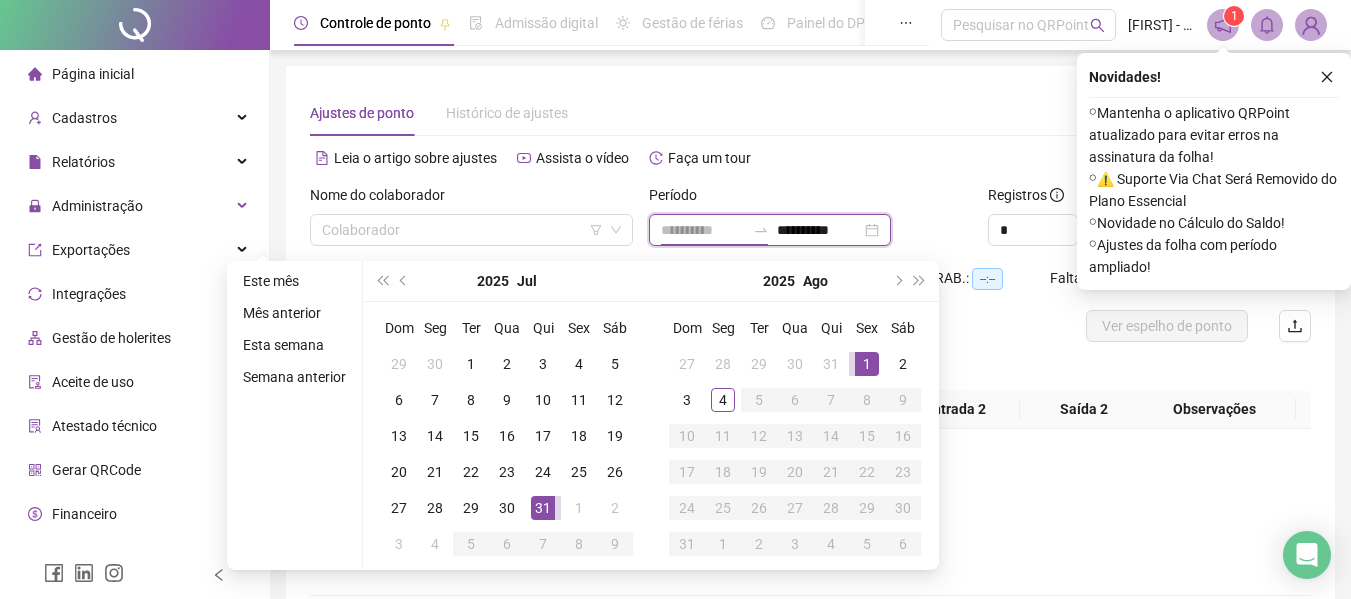 type on "**********" 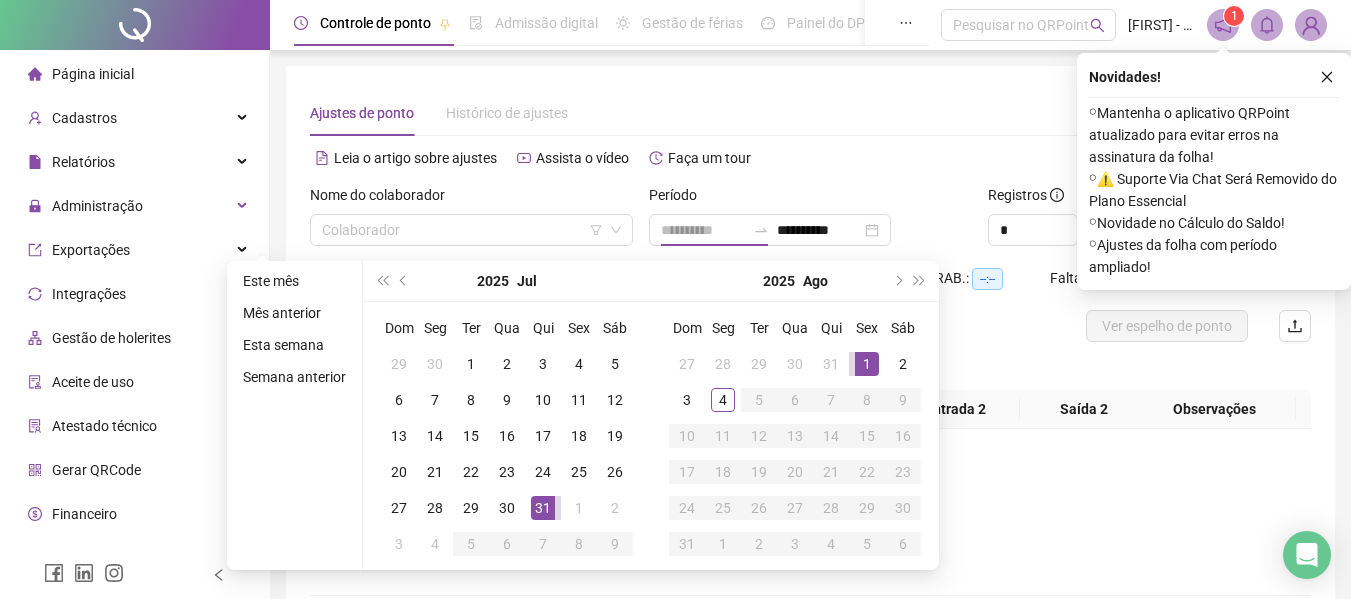 click on "1" at bounding box center [867, 364] 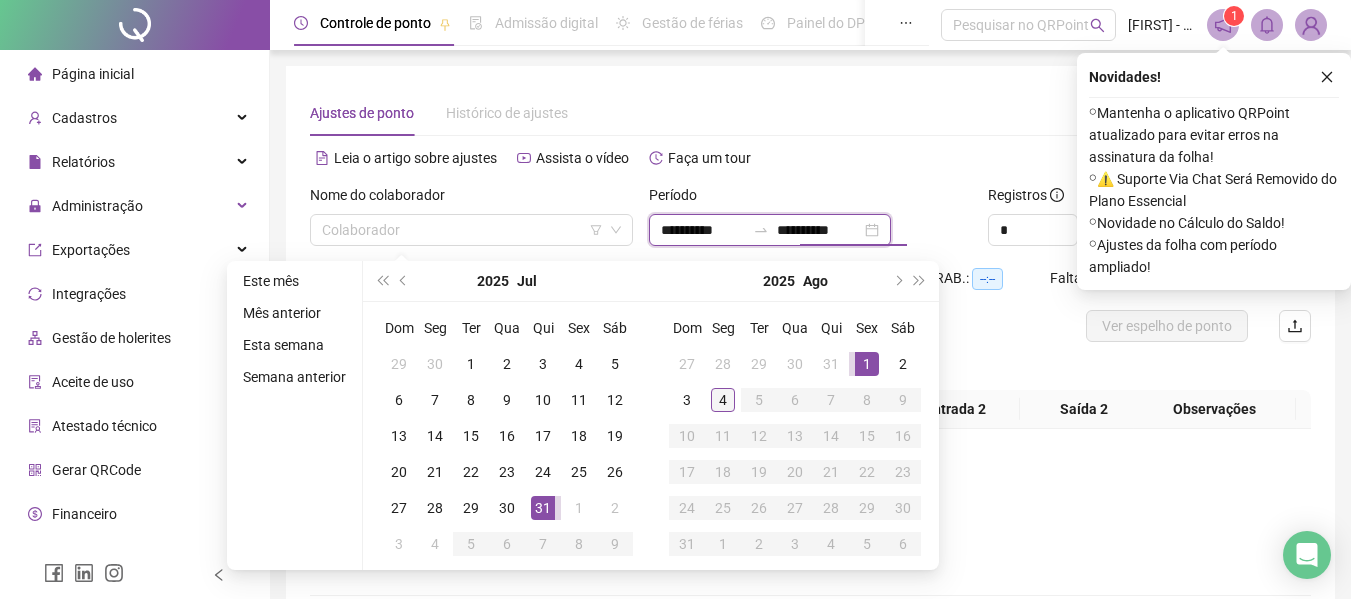 type on "**********" 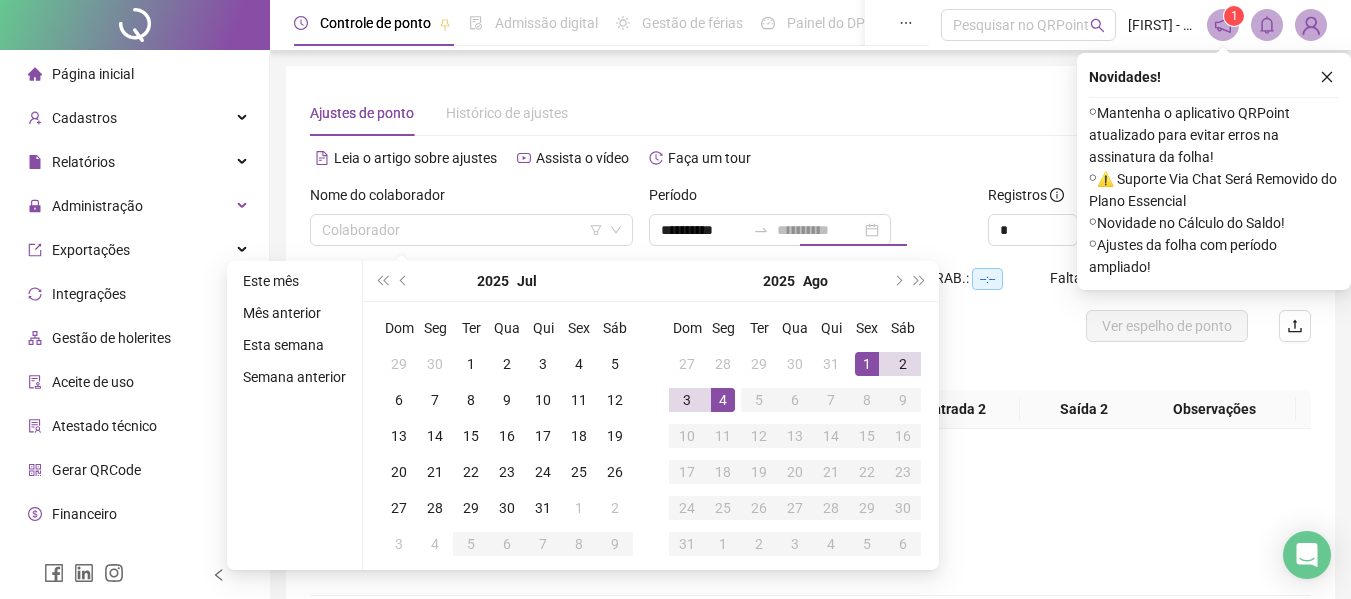 click on "4" at bounding box center (723, 400) 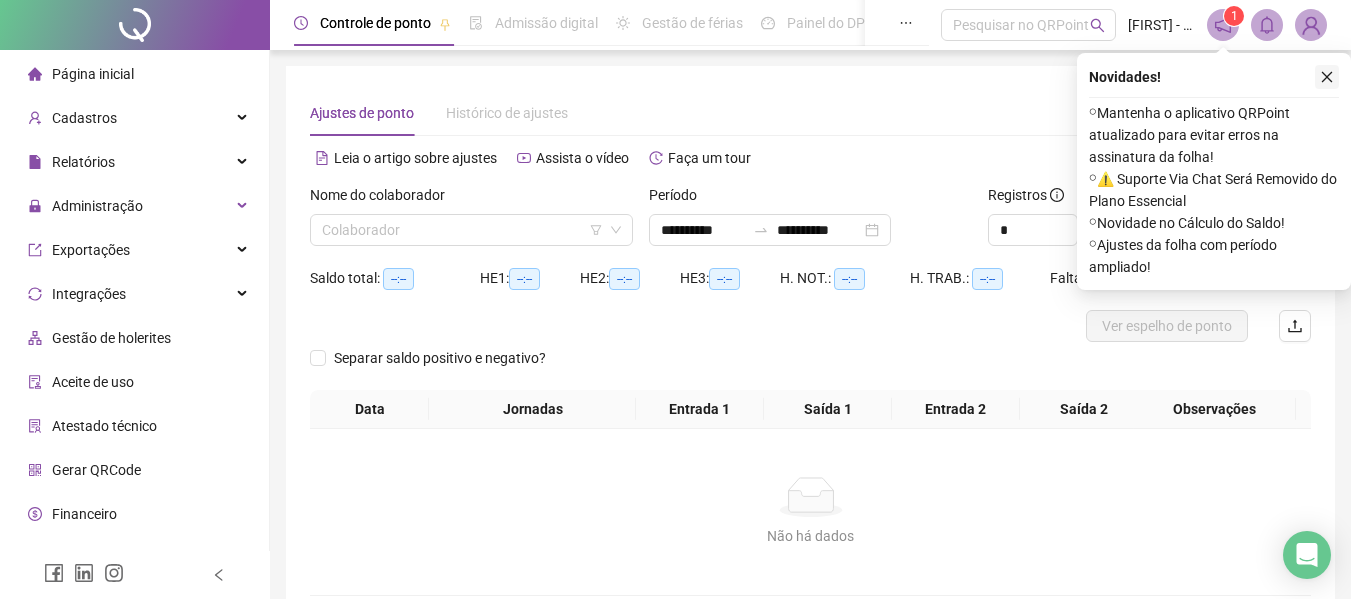 click 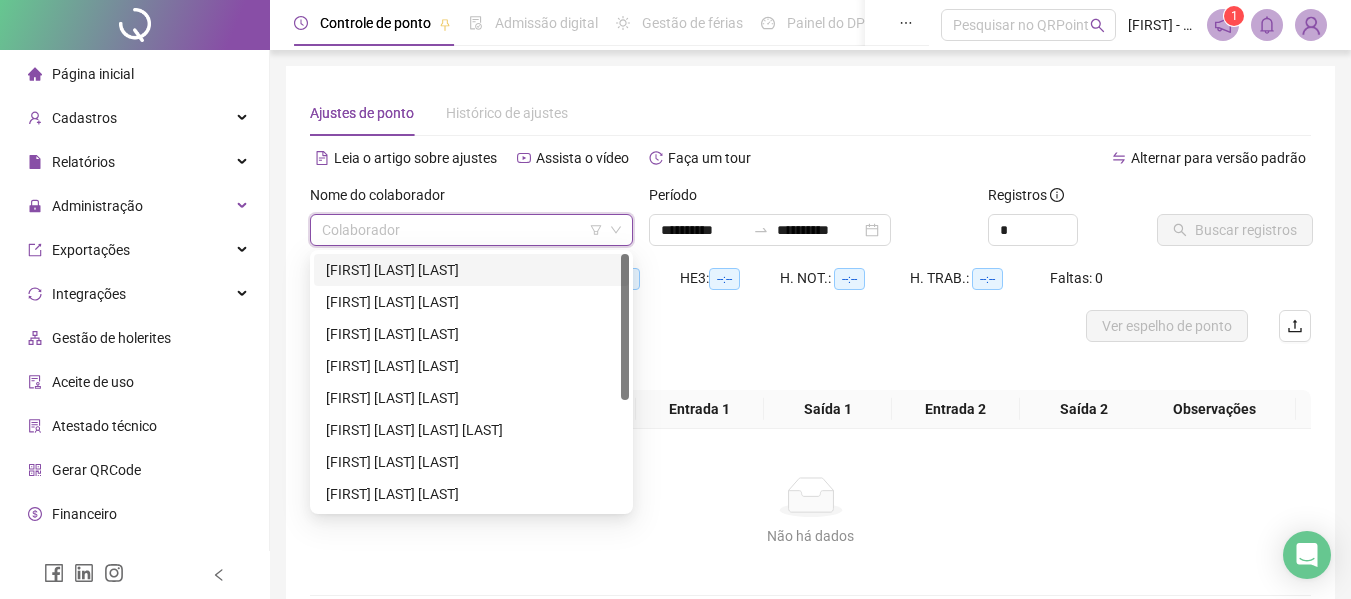 click at bounding box center (462, 230) 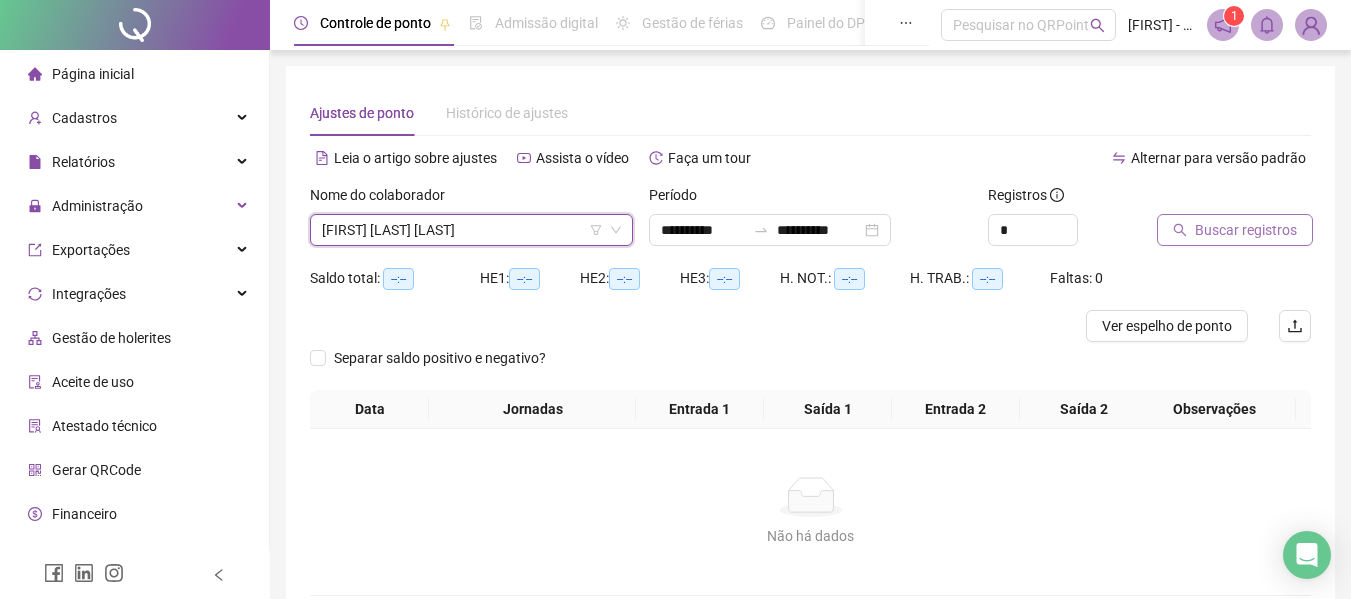 click on "Buscar registros" at bounding box center [1246, 230] 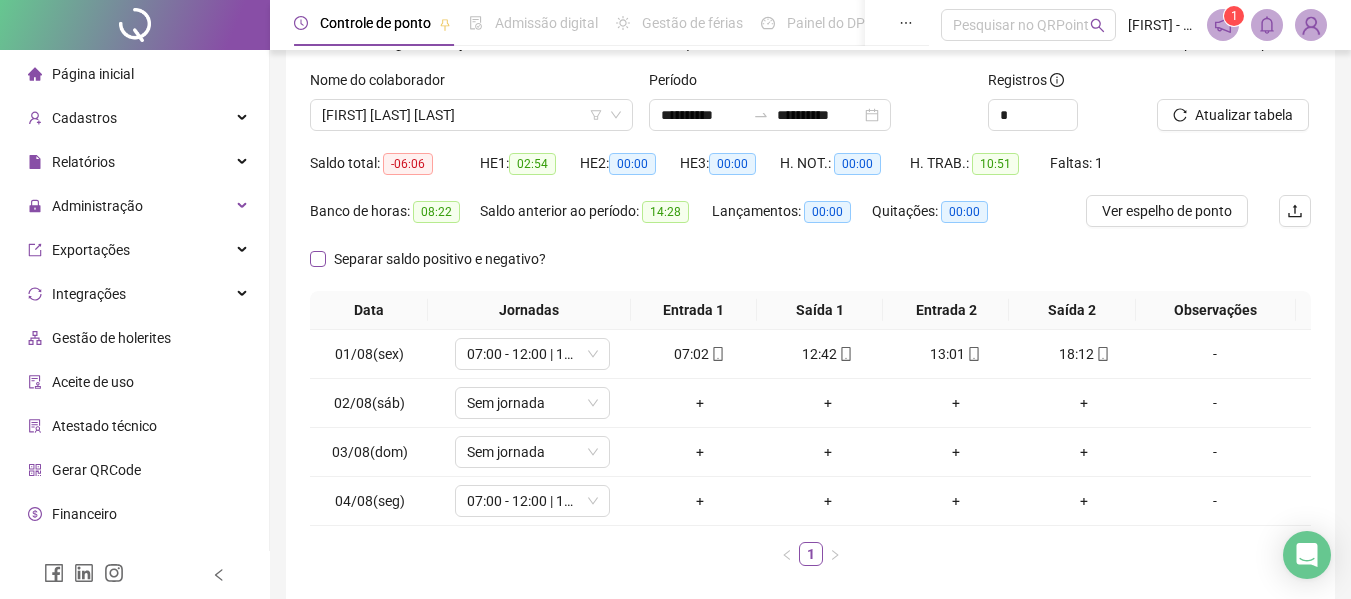 scroll, scrollTop: 0, scrollLeft: 0, axis: both 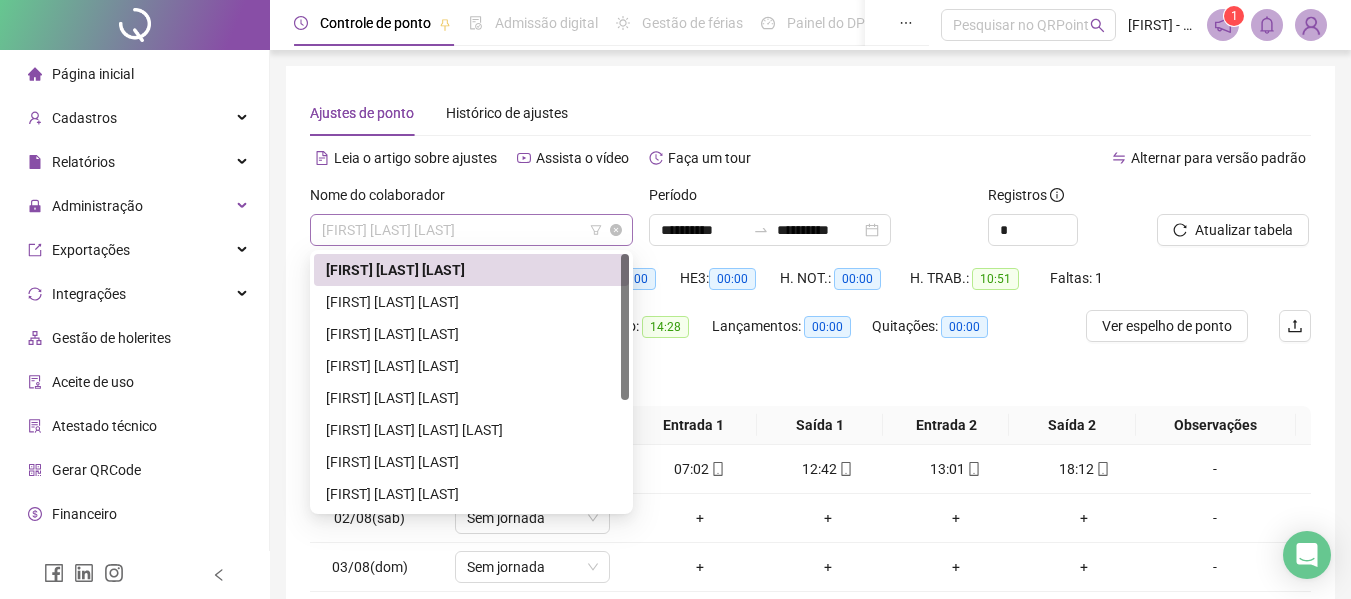 click on "[FIRST] [LAST] [LAST]" at bounding box center (471, 230) 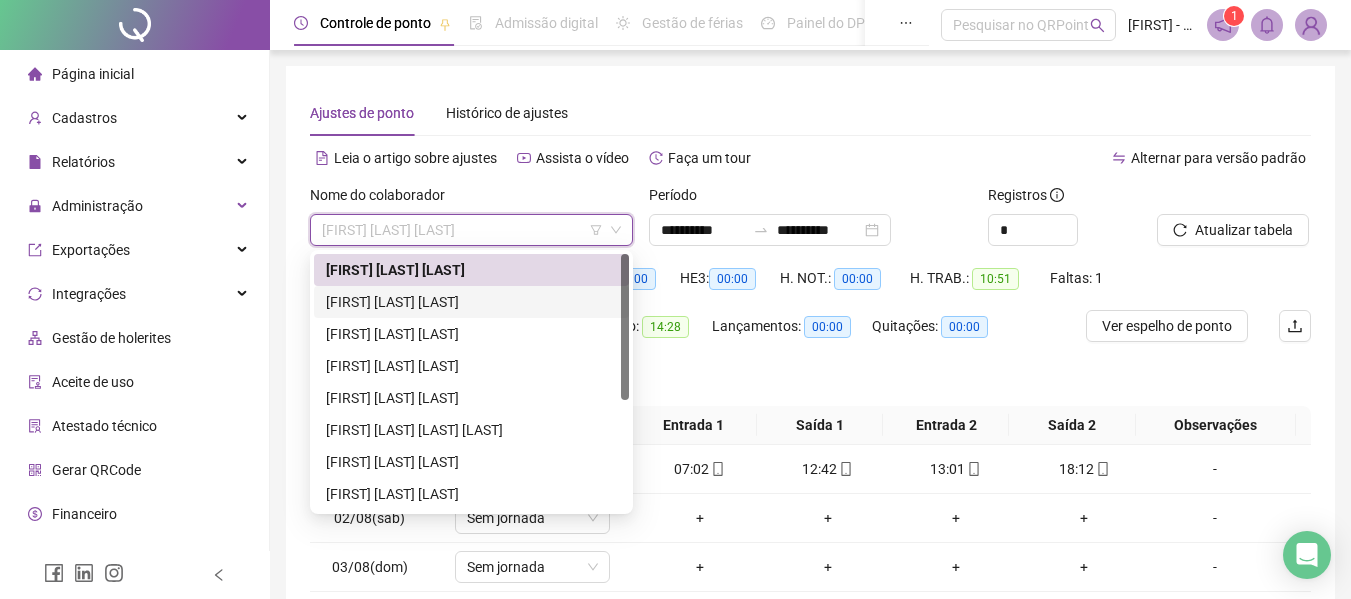 click on "[FIRST] [LAST] [LAST]" at bounding box center [471, 302] 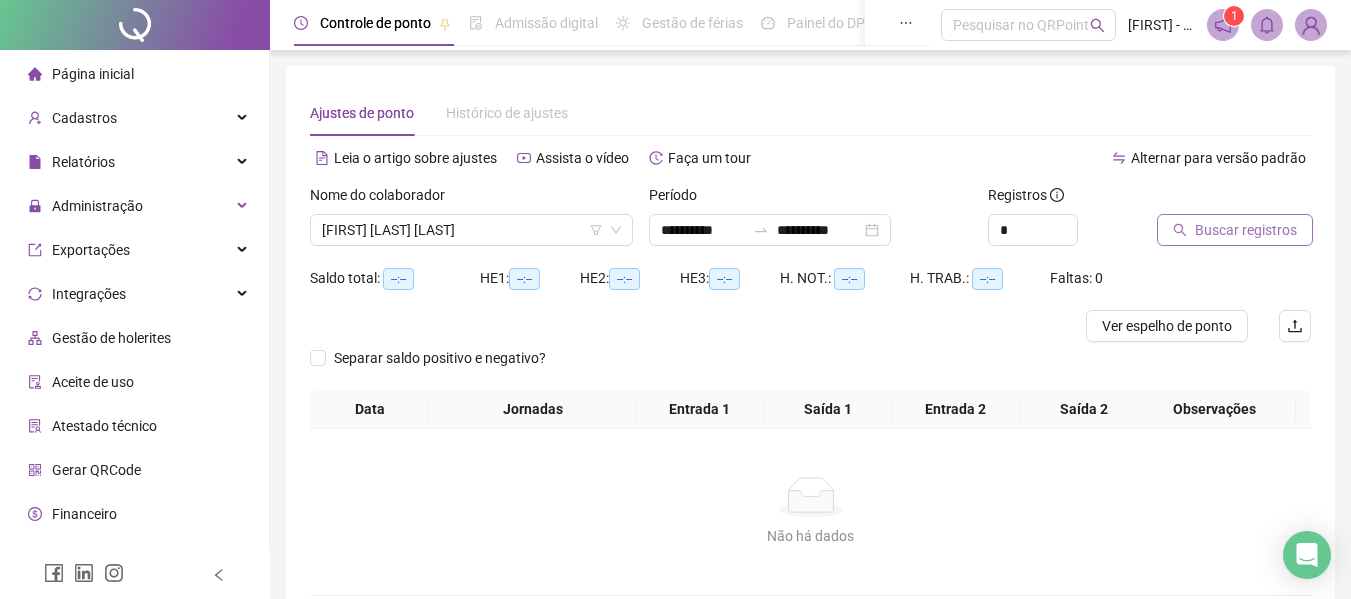 click on "Buscar registros" at bounding box center [1246, 230] 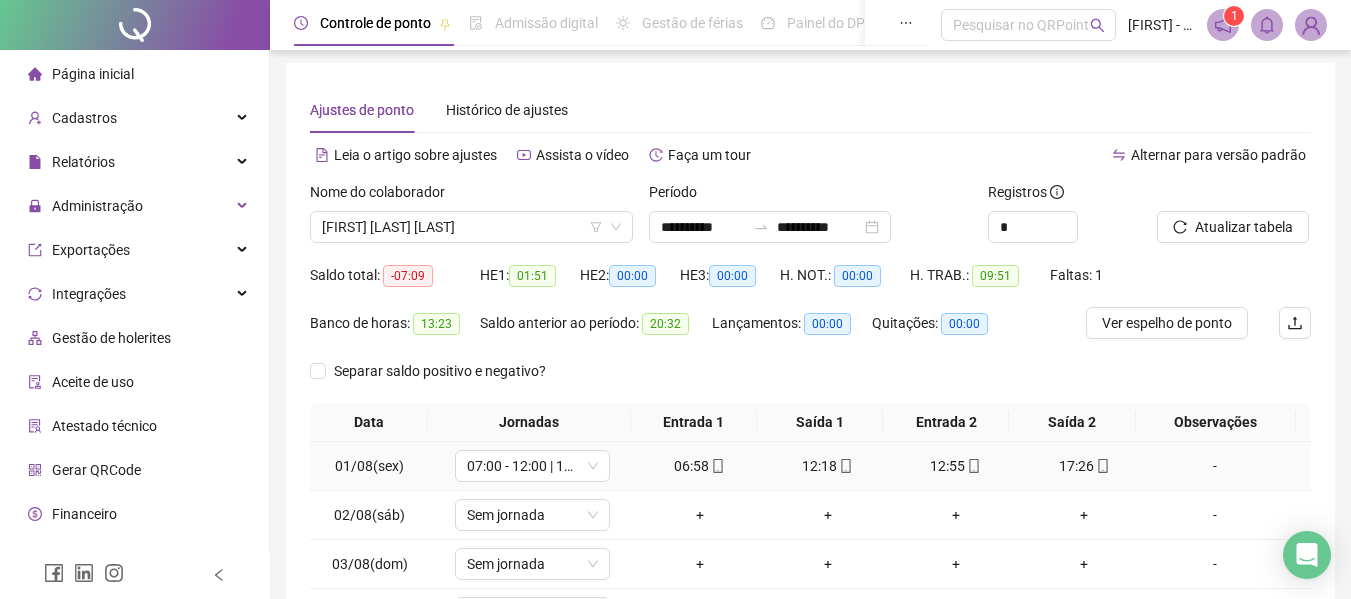 scroll, scrollTop: 0, scrollLeft: 0, axis: both 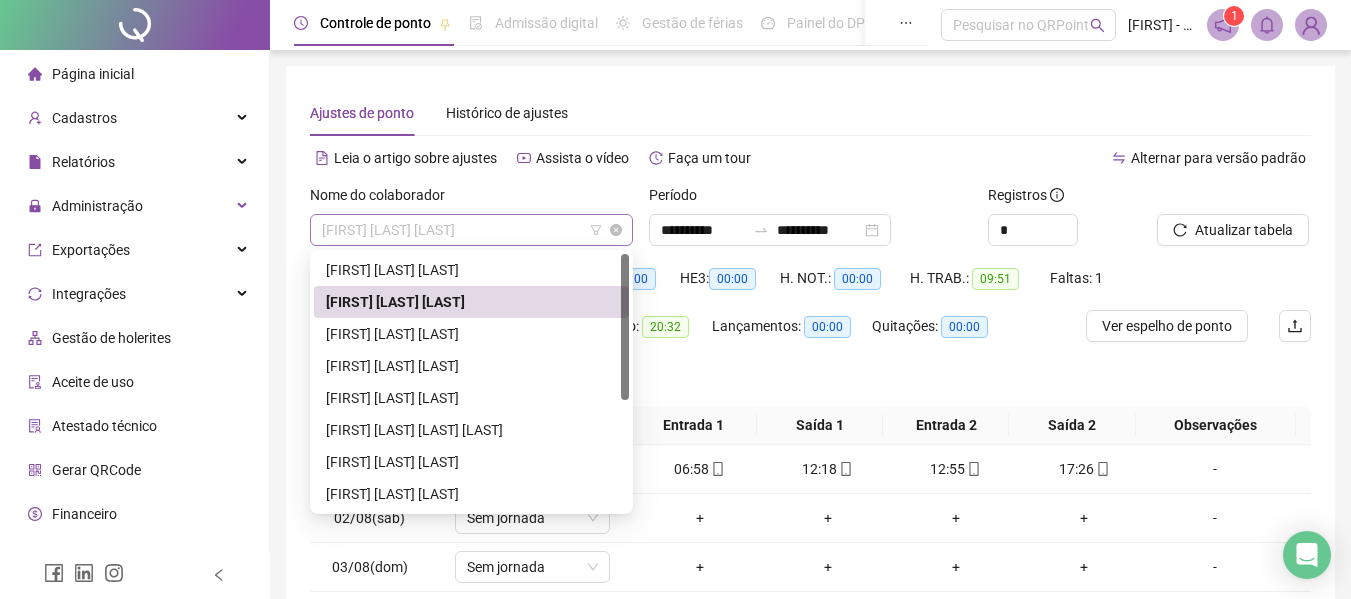 click on "[FIRST] [LAST] [LAST]" at bounding box center (471, 230) 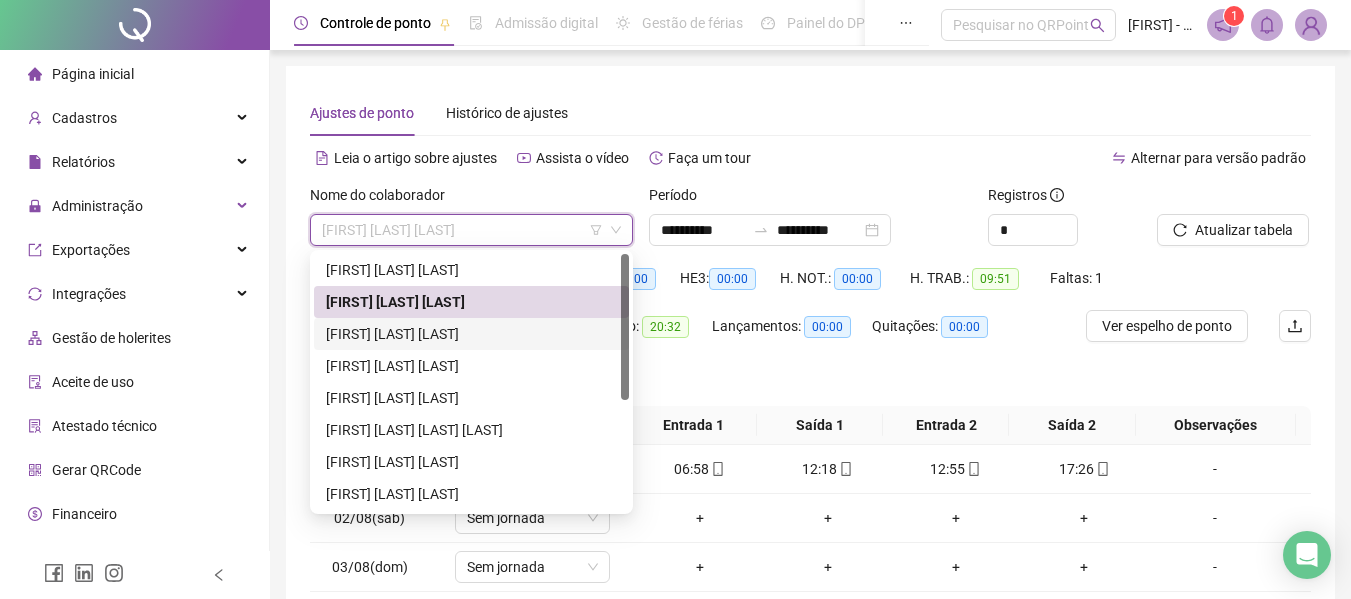 click on "[FIRST] [LAST] [LAST]" at bounding box center (471, 334) 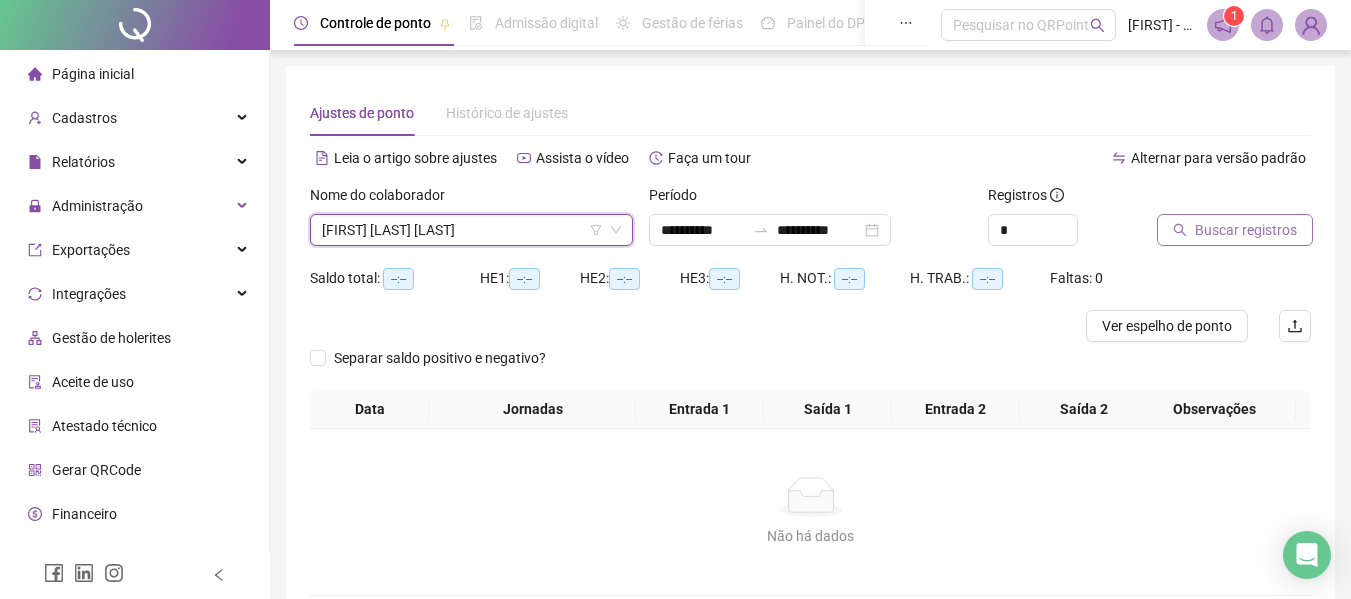 click on "Buscar registros" at bounding box center (1246, 230) 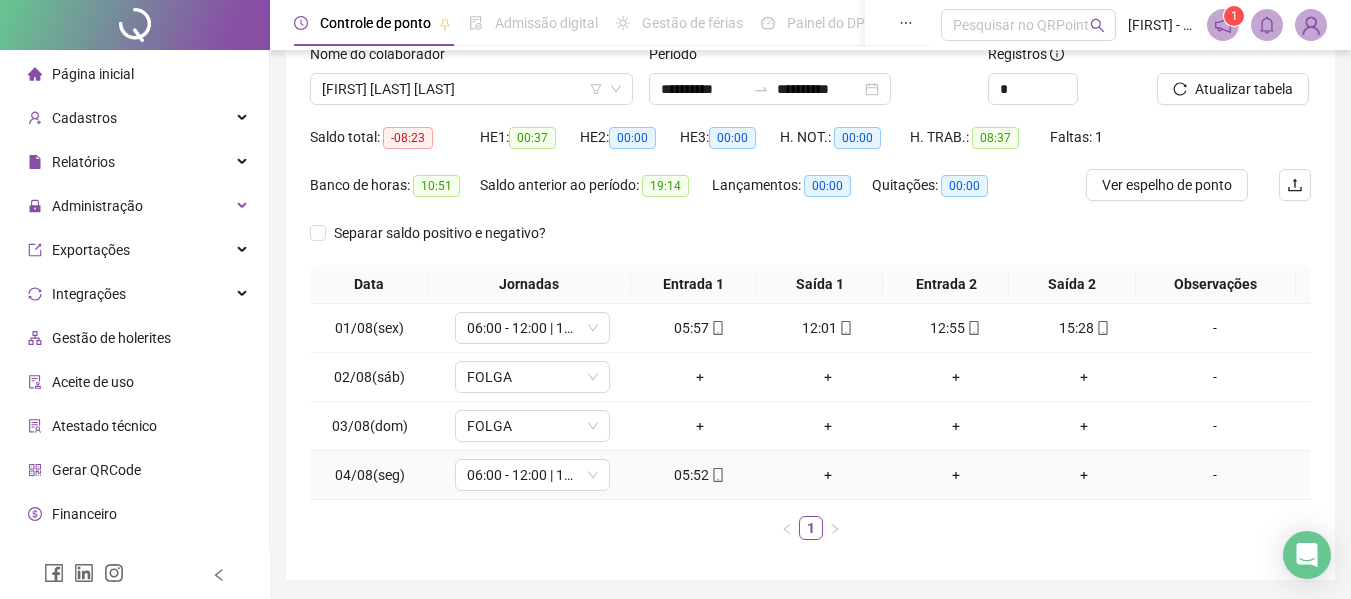 scroll, scrollTop: 0, scrollLeft: 0, axis: both 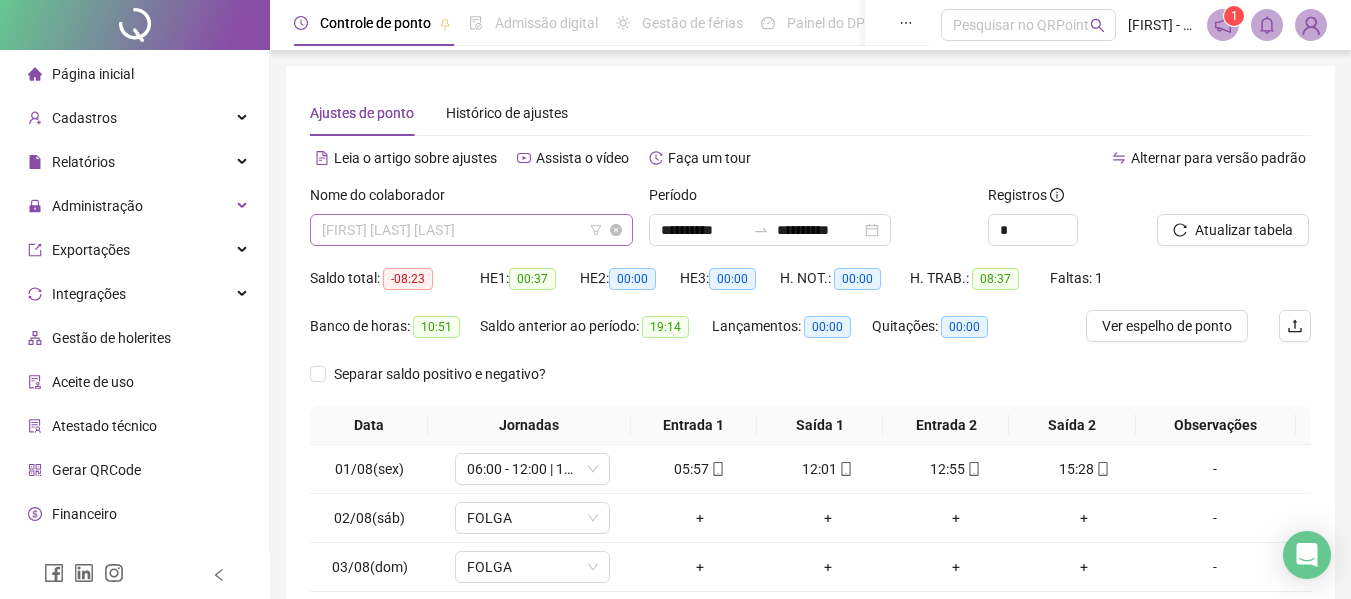 click on "[FIRST] [LAST] [LAST]" at bounding box center (471, 230) 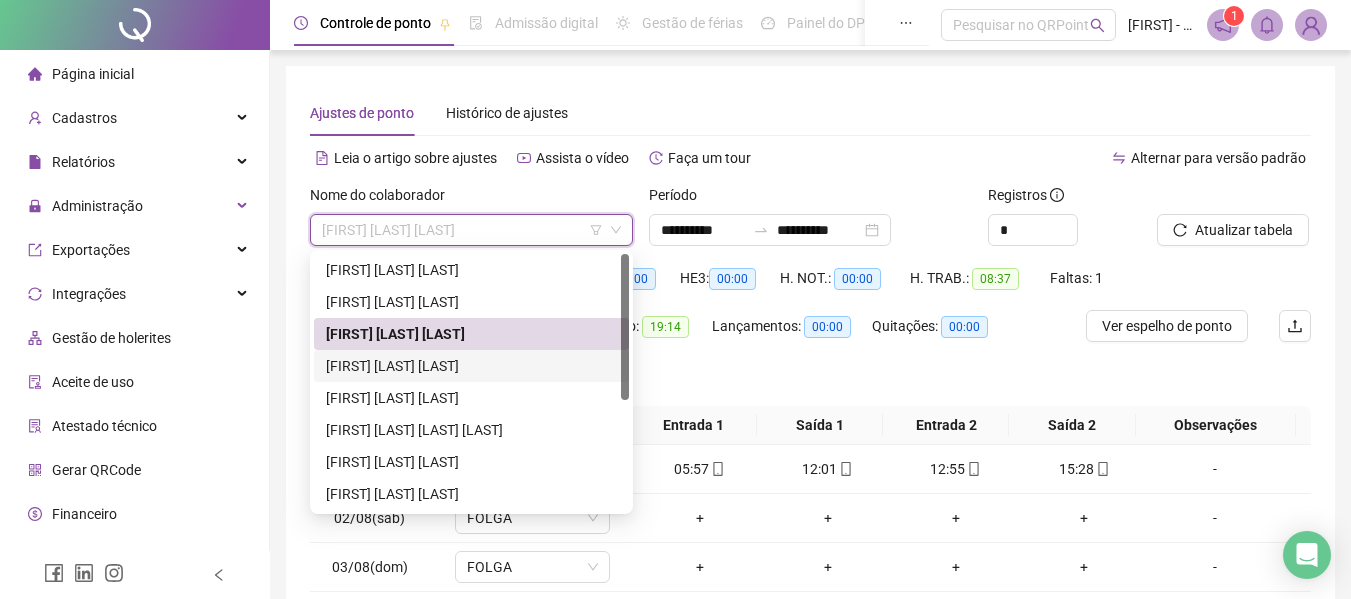 click on "[FIRST] [LAST] [LAST]" at bounding box center (471, 366) 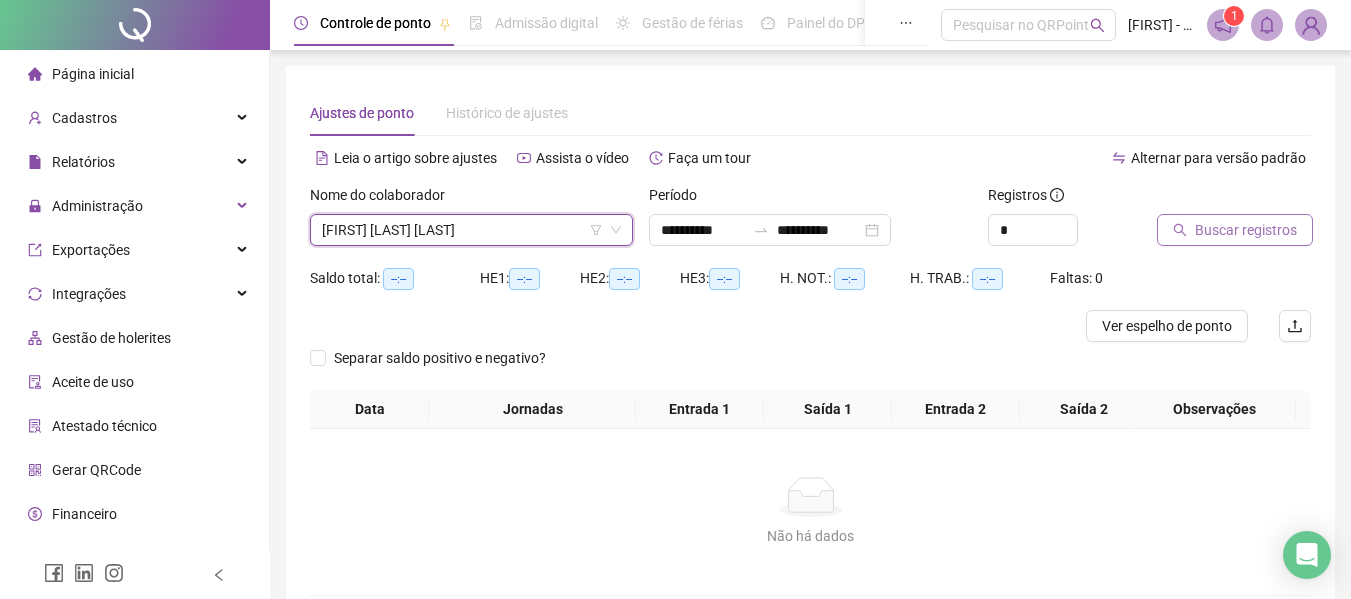 click on "Buscar registros" at bounding box center [1246, 230] 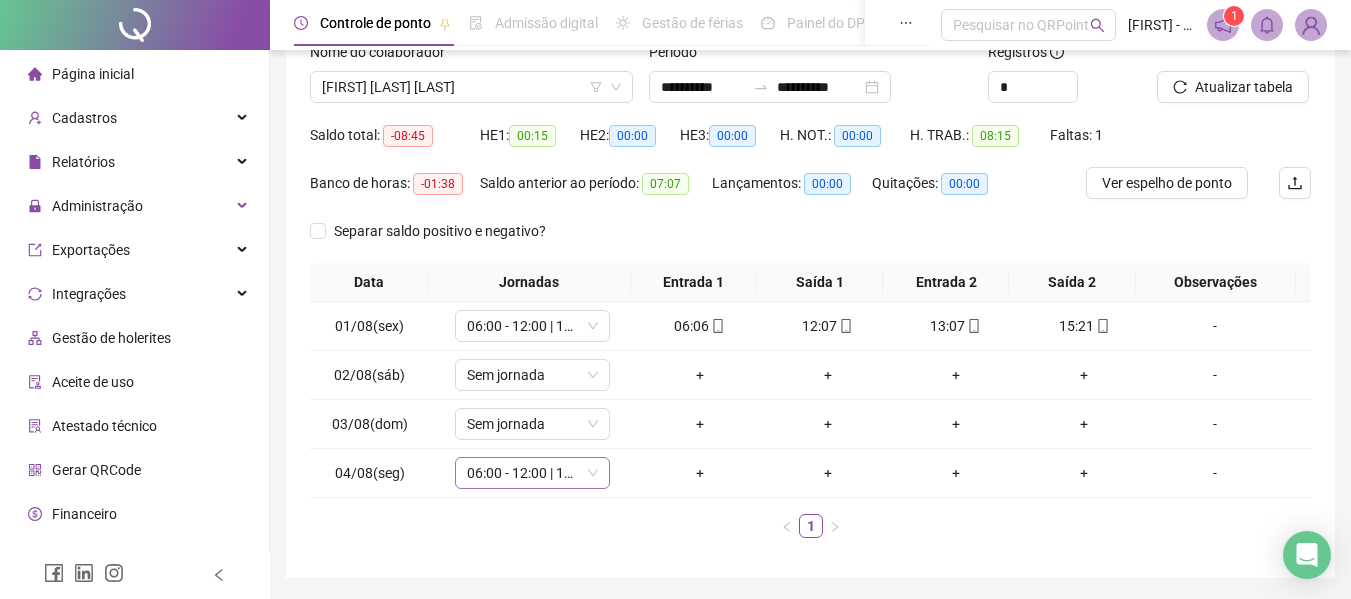 scroll, scrollTop: 108, scrollLeft: 0, axis: vertical 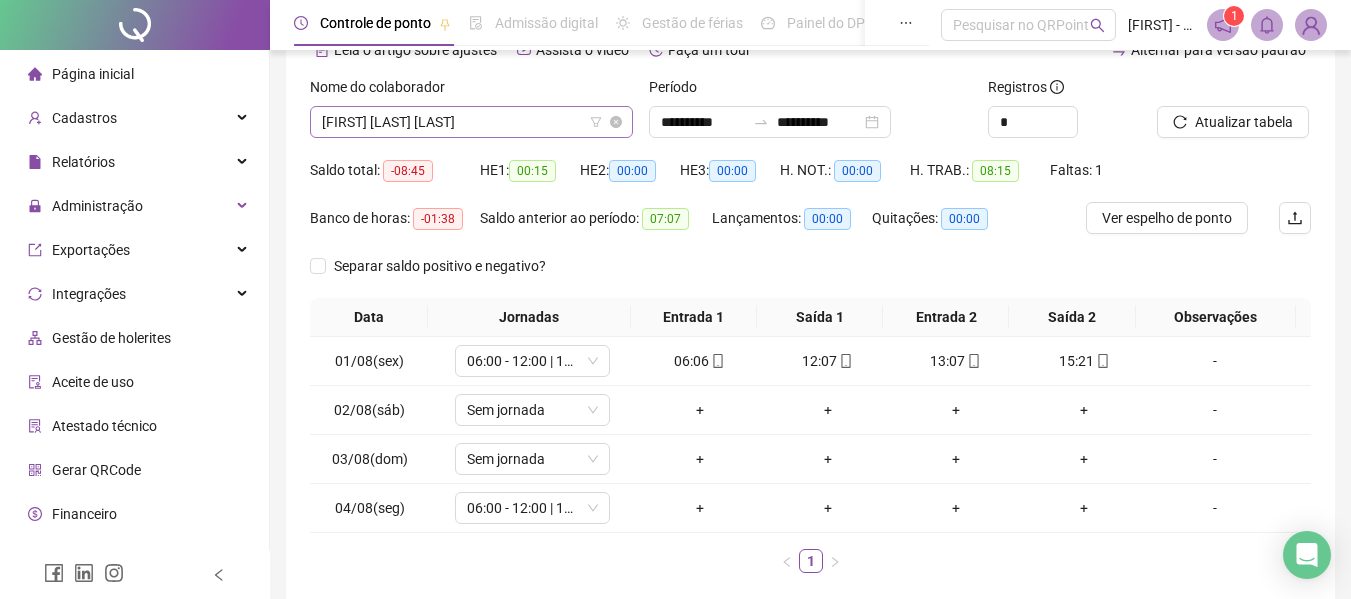 click on "[FIRST] [LAST] [LAST]" at bounding box center (471, 122) 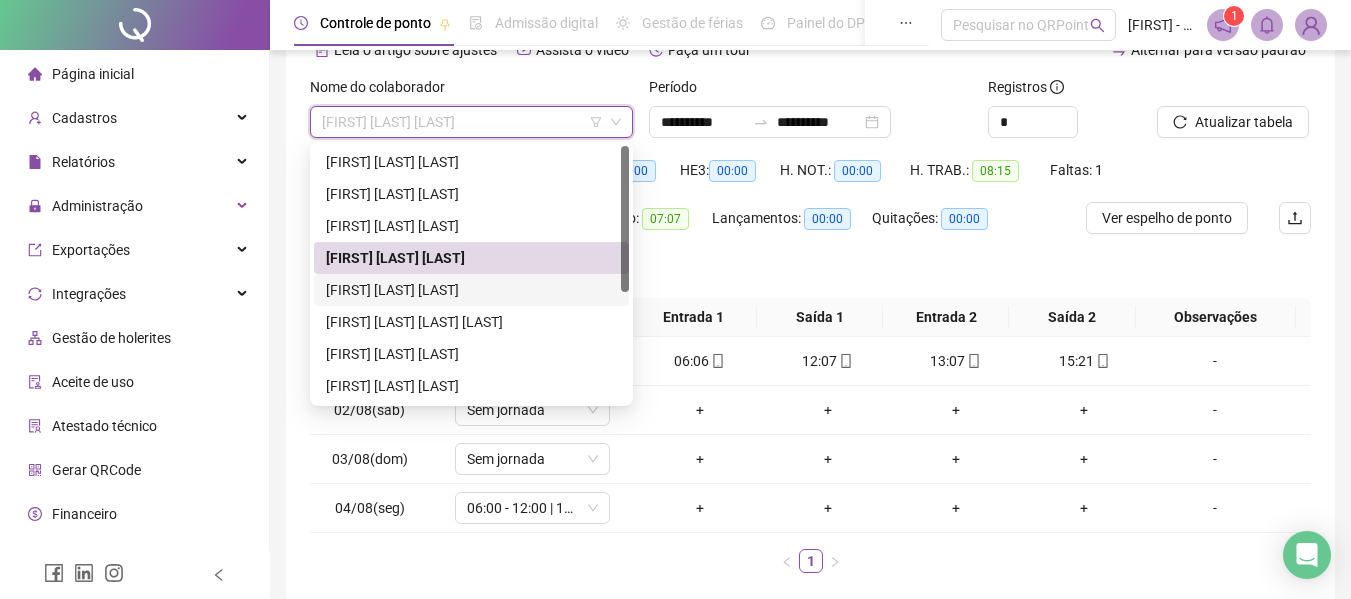 click on "[FIRST] [LAST] [LAST]" at bounding box center (471, 290) 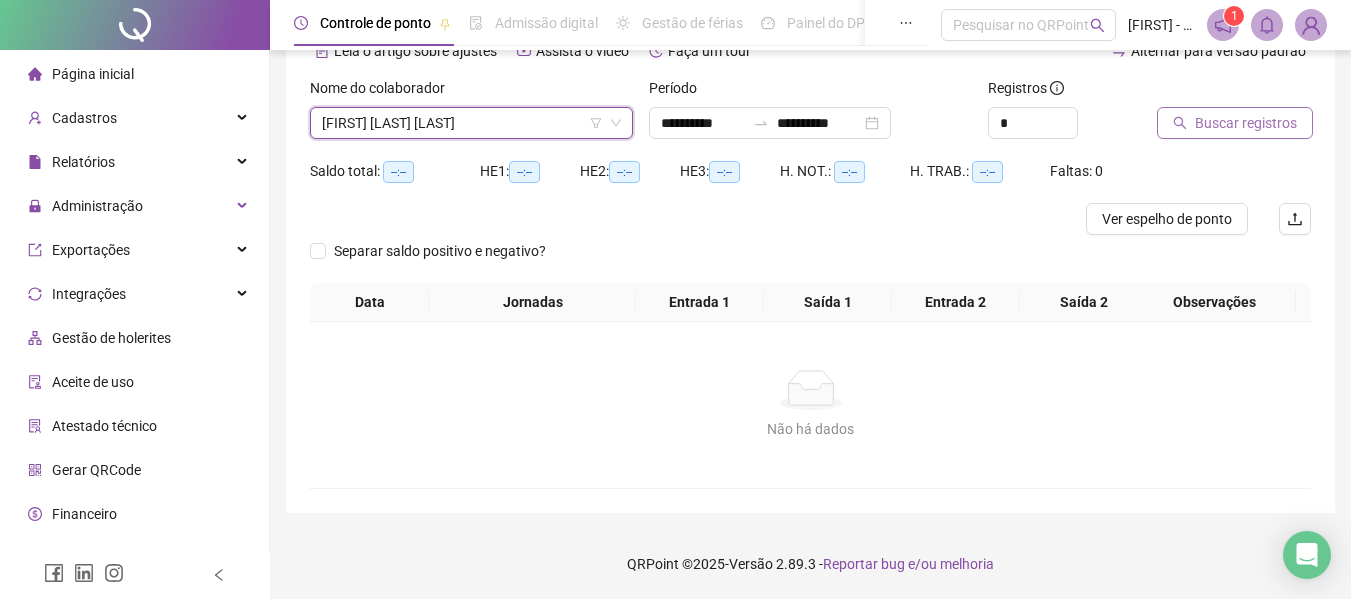 click on "Buscar registros" at bounding box center [1246, 123] 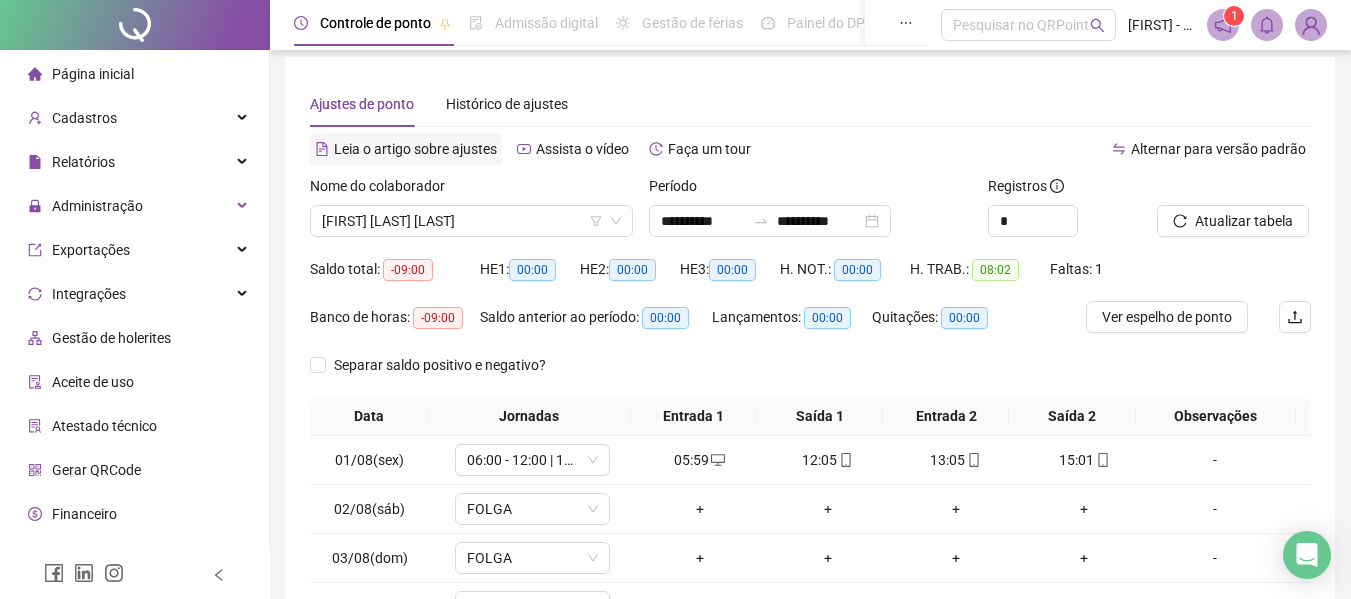 scroll, scrollTop: 0, scrollLeft: 0, axis: both 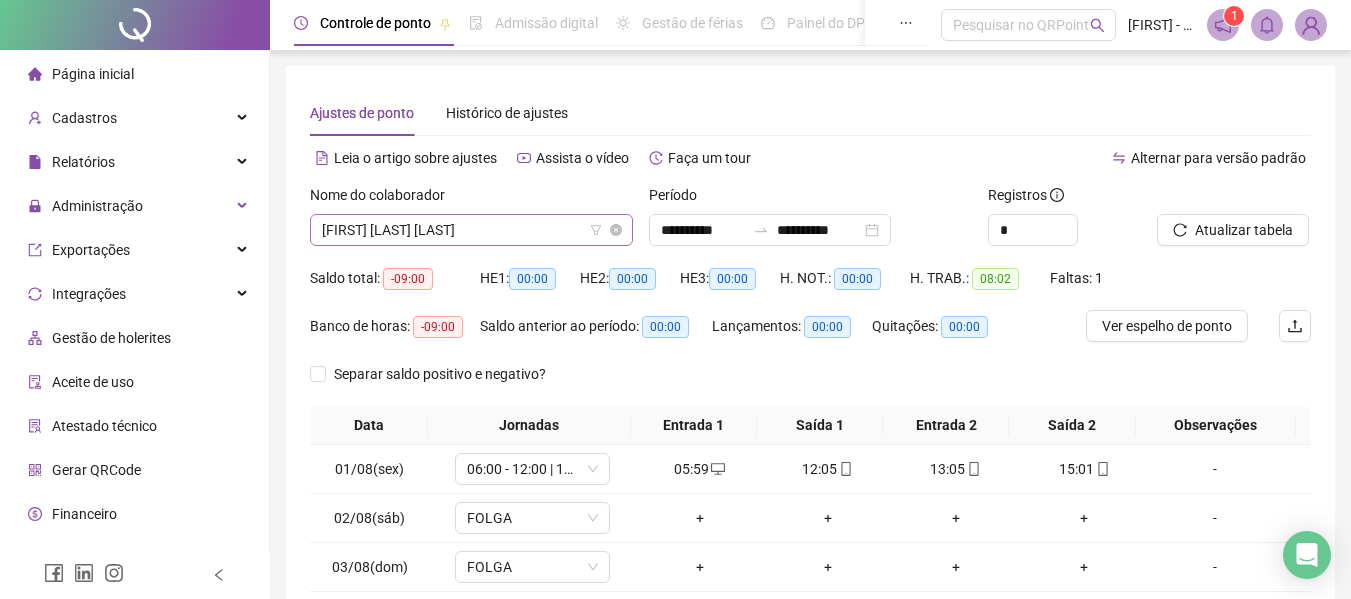 click on "[FIRST] [LAST] [LAST]" at bounding box center [471, 230] 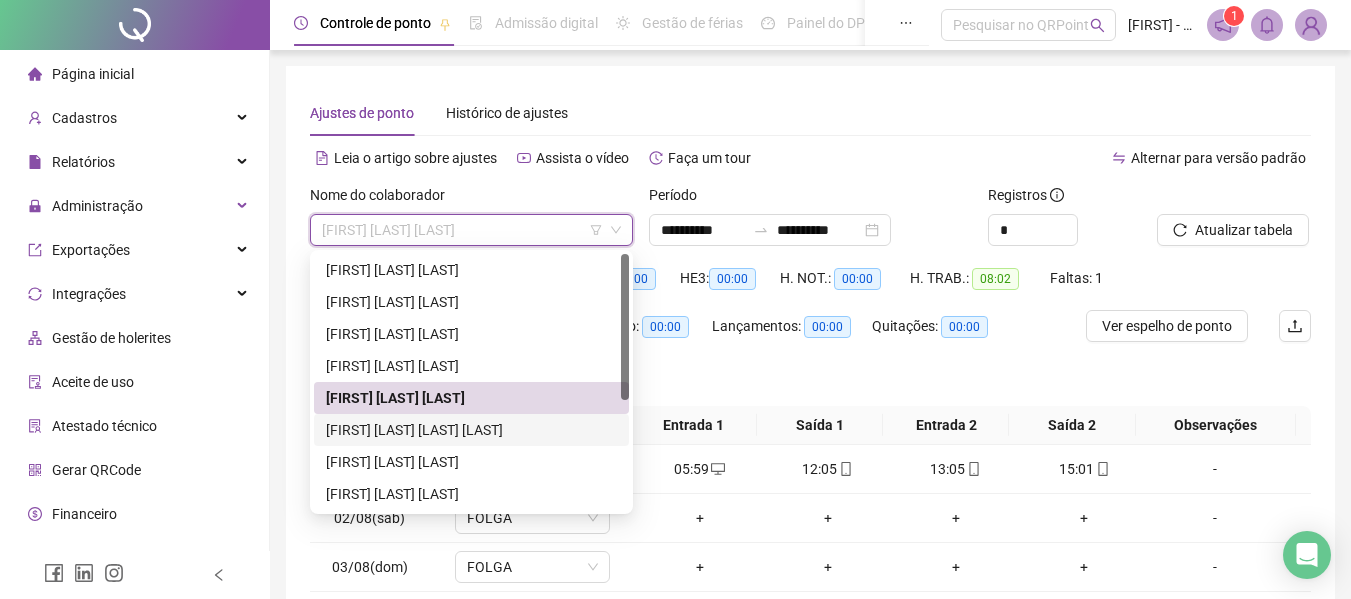 click on "[FIRST] [LAST] [LAST] [LAST]" at bounding box center (471, 430) 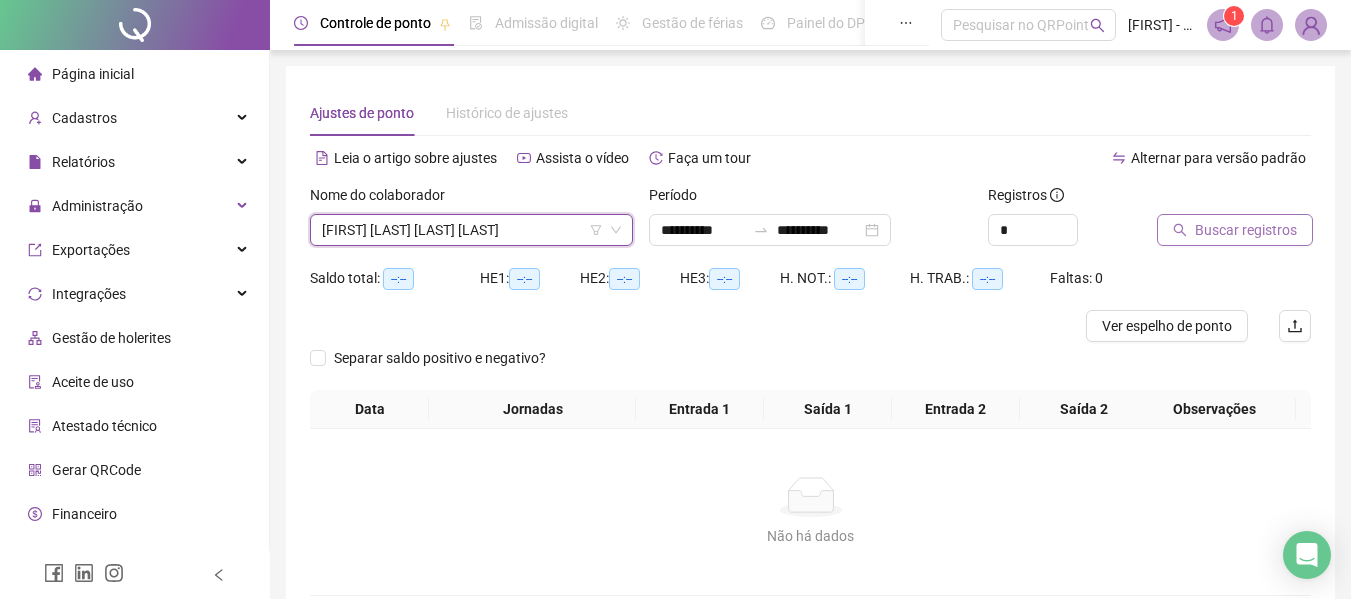 click on "Buscar registros" at bounding box center [1246, 230] 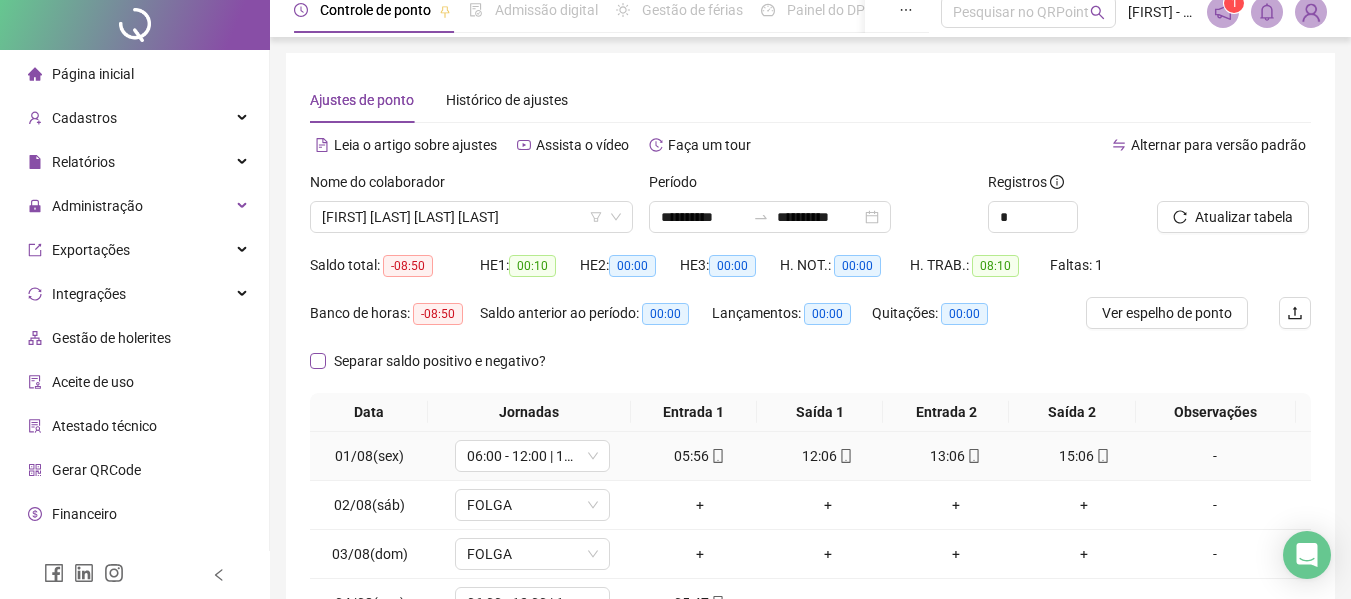 scroll, scrollTop: 0, scrollLeft: 0, axis: both 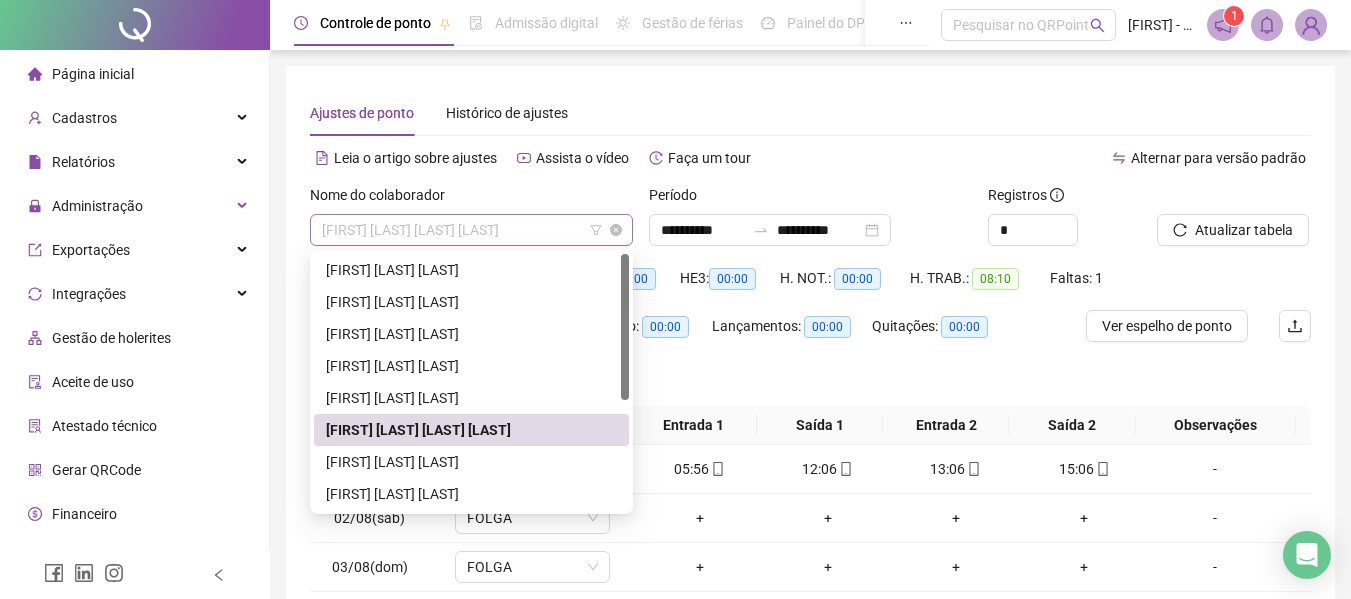 click on "[FIRST] [LAST] [LAST] [LAST]" at bounding box center (471, 230) 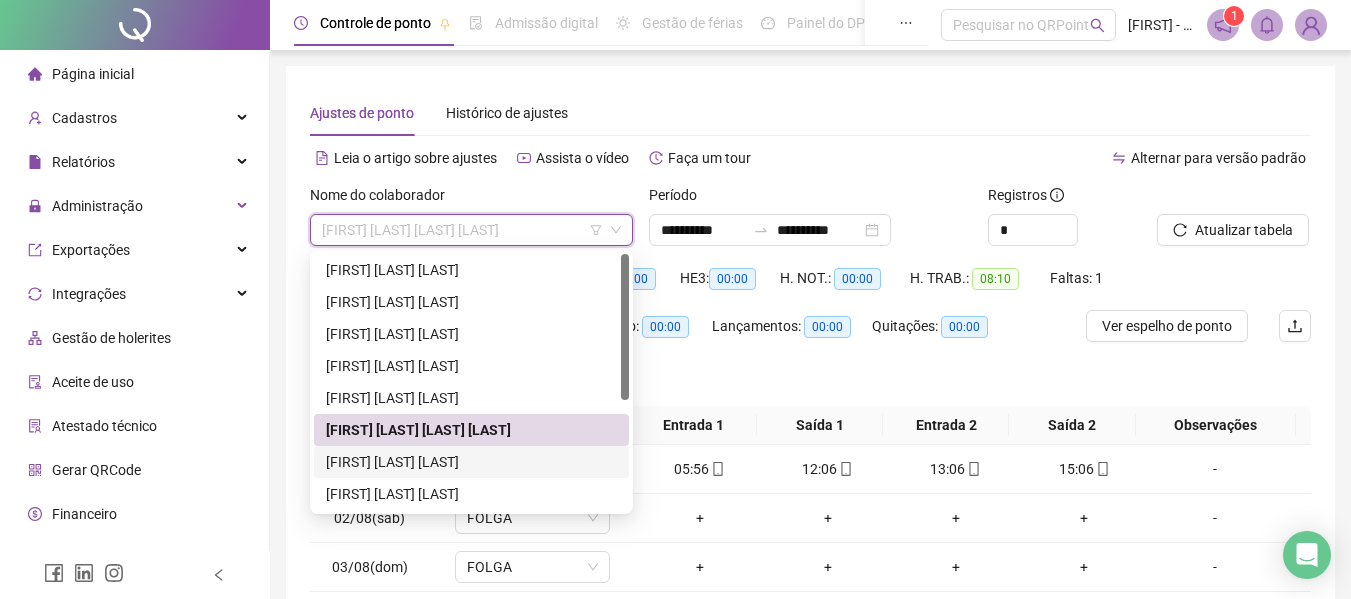 click on "[FIRST] [LAST] [LAST]" at bounding box center (471, 462) 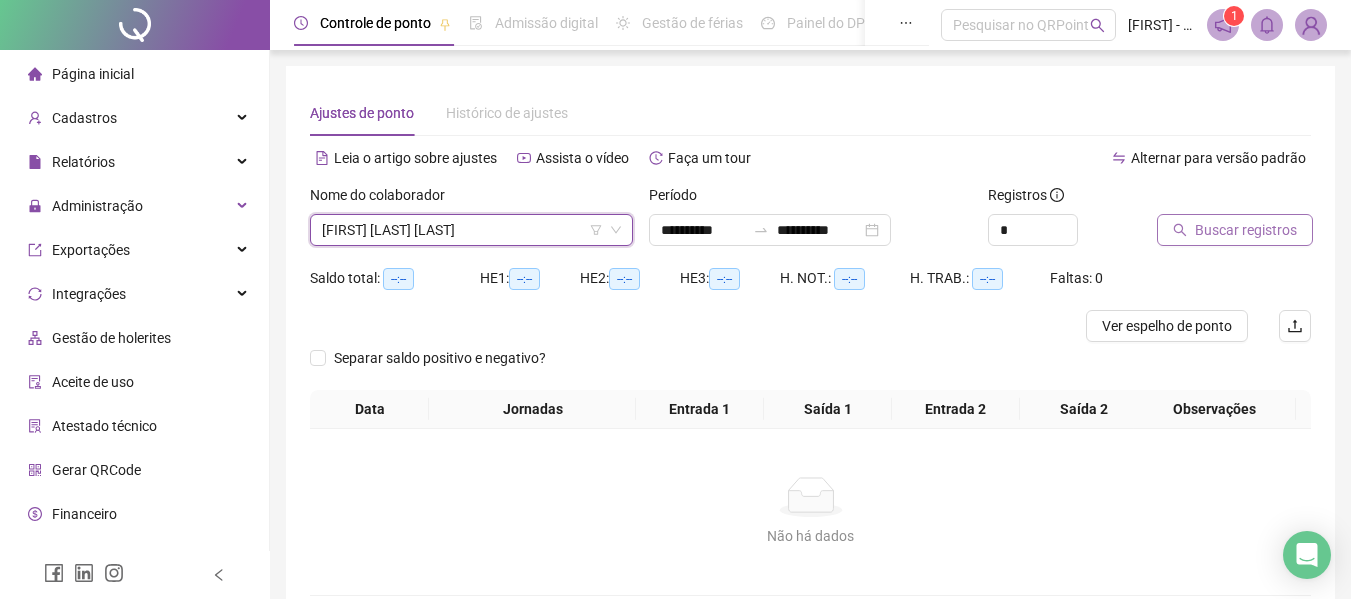 click on "Buscar registros" at bounding box center (1246, 230) 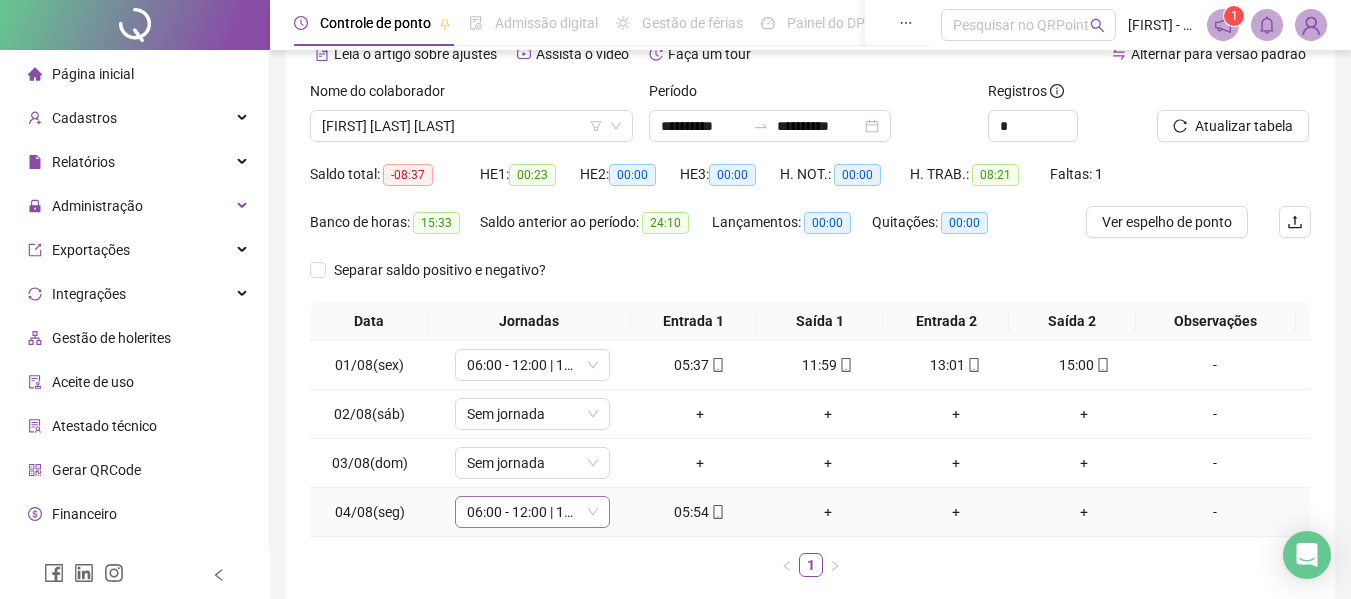 scroll, scrollTop: 8, scrollLeft: 0, axis: vertical 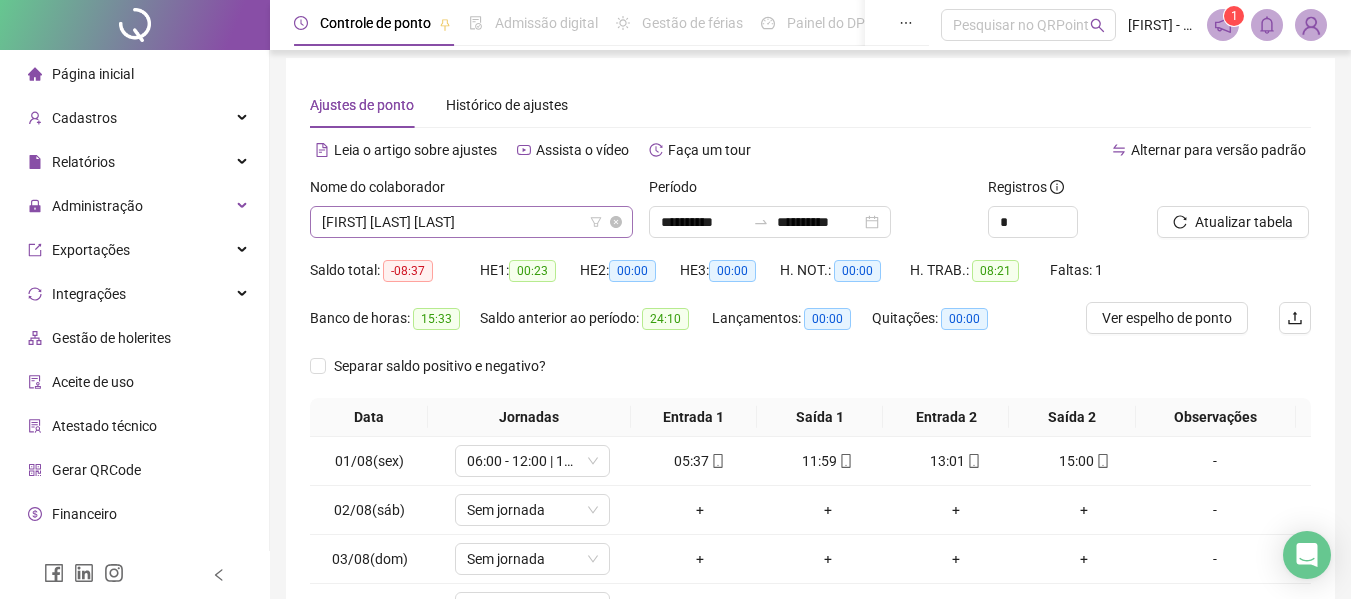 click on "[FIRST] [LAST] [LAST]" at bounding box center (471, 222) 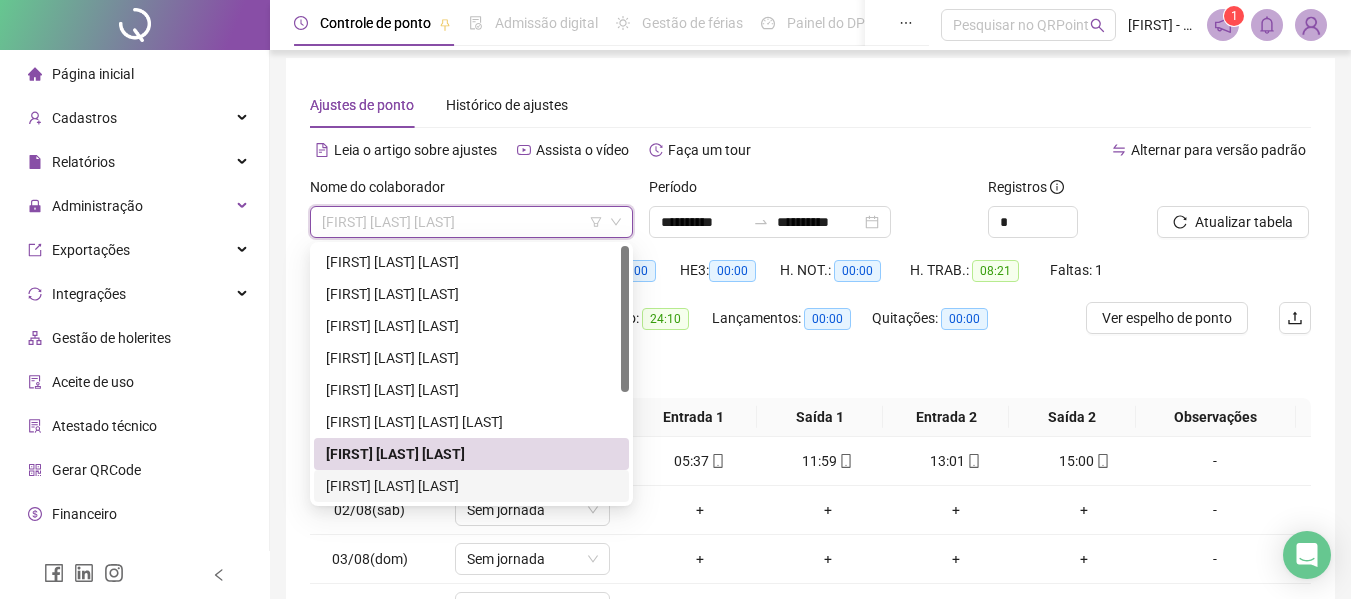 click on "[FIRST] [LAST] [LAST]" at bounding box center [471, 486] 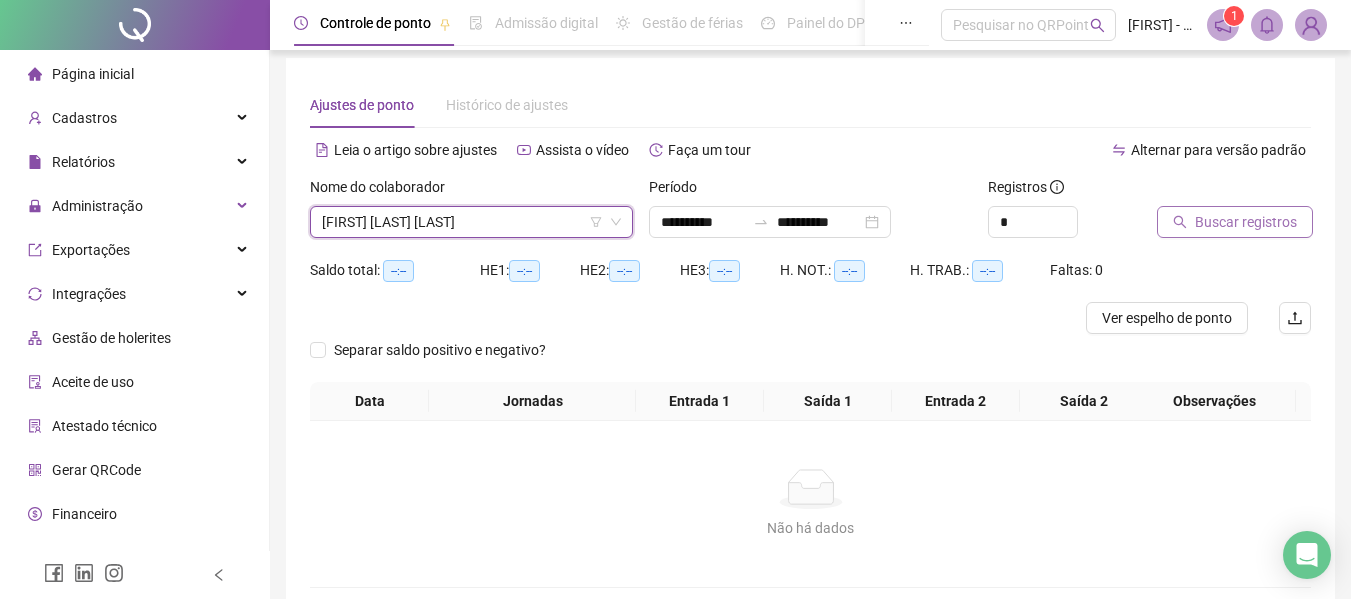 click on "Buscar registros" at bounding box center [1246, 222] 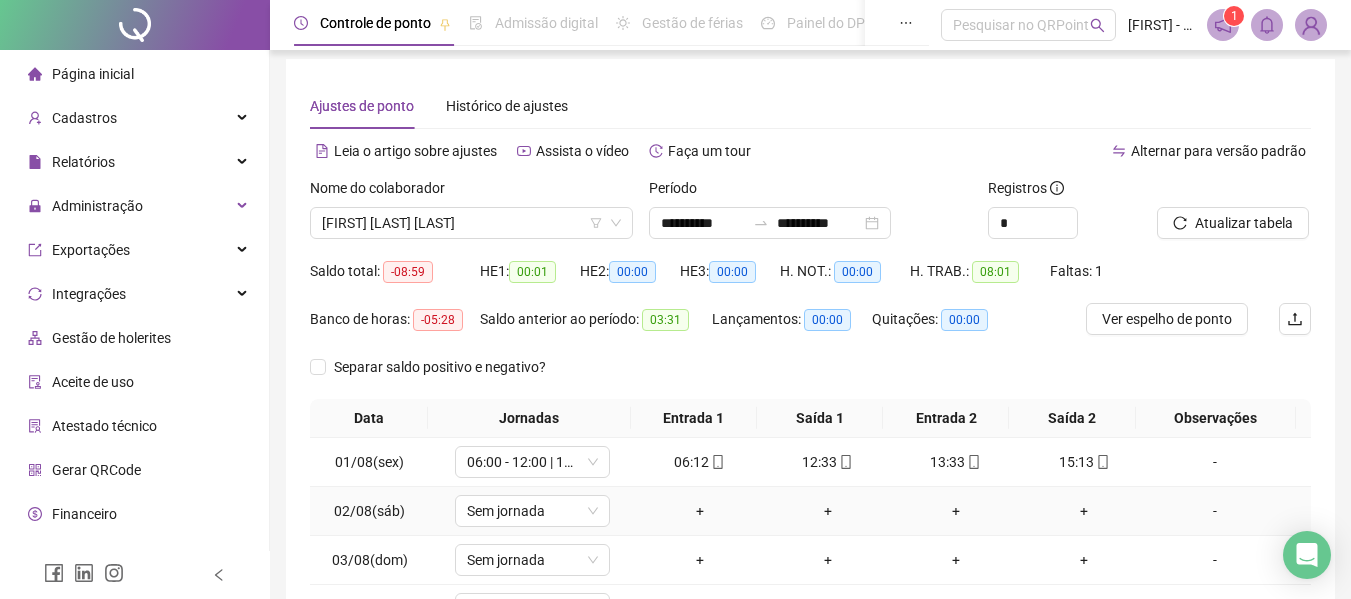 scroll, scrollTop: 0, scrollLeft: 0, axis: both 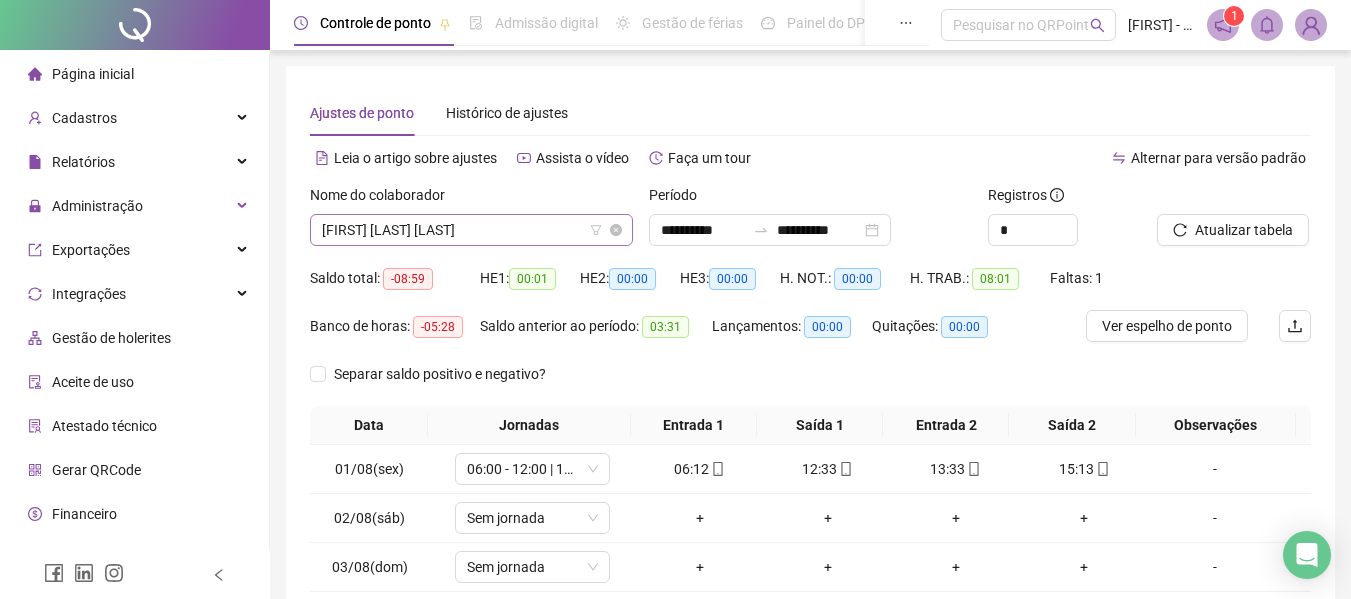 click on "[FIRST] [LAST] [LAST]" at bounding box center (471, 230) 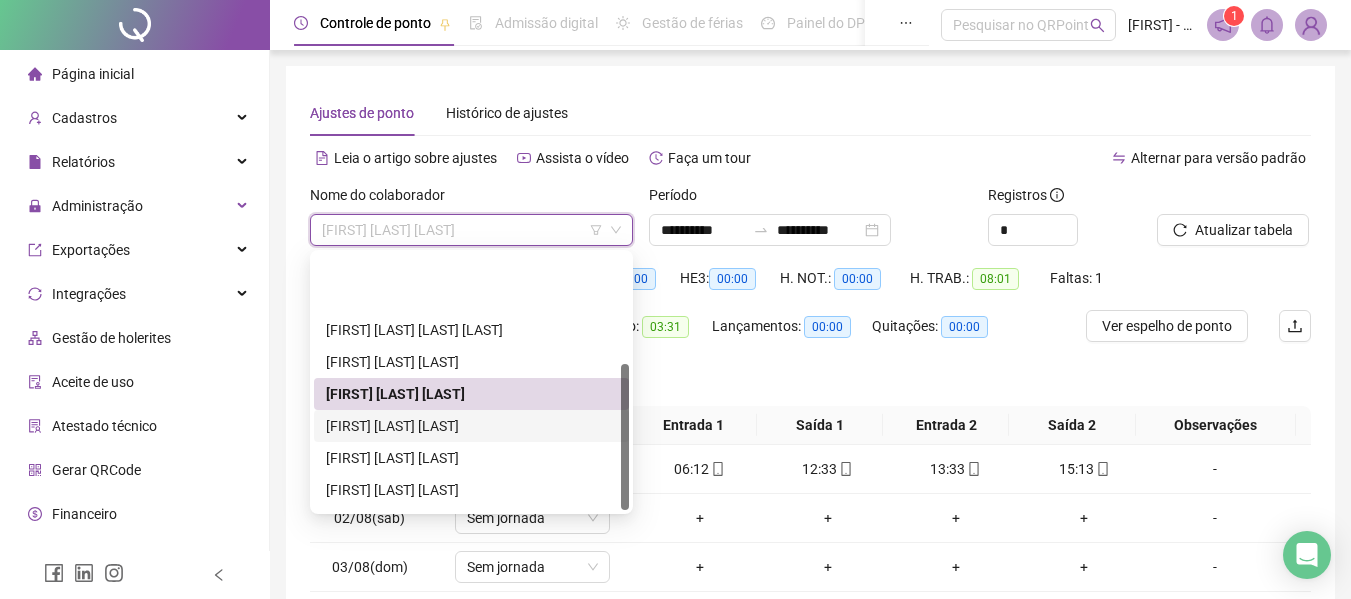 scroll, scrollTop: 192, scrollLeft: 0, axis: vertical 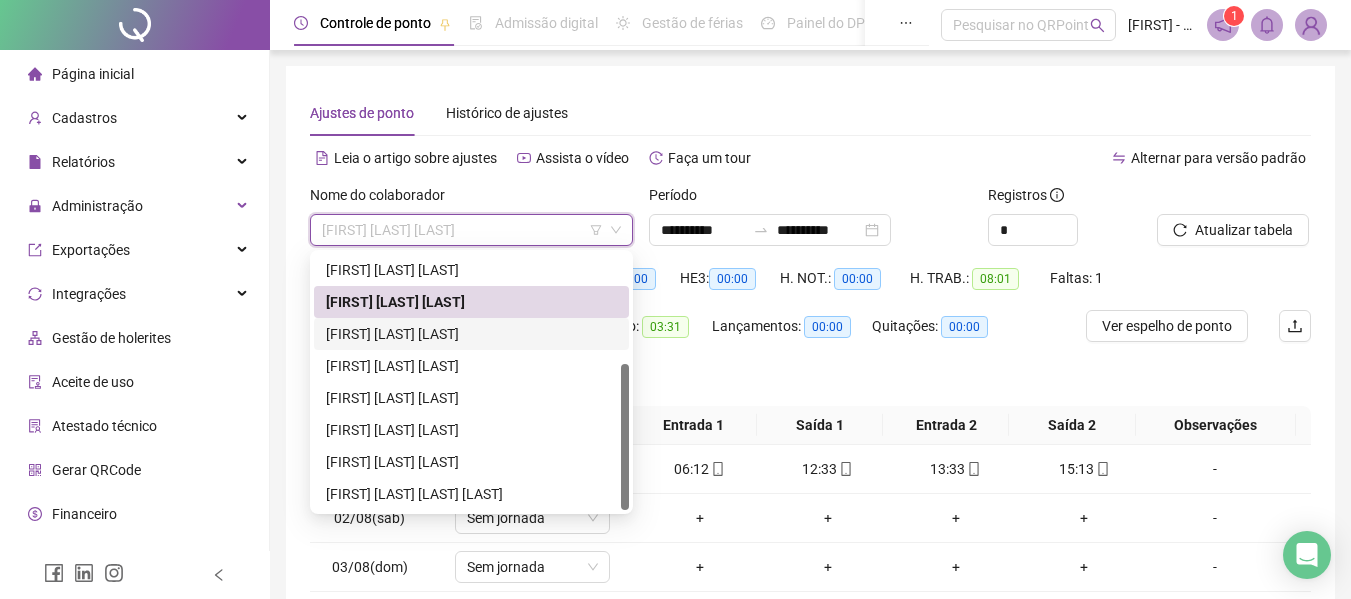 click on "[FIRST] [LAST] [LAST]" at bounding box center (471, 334) 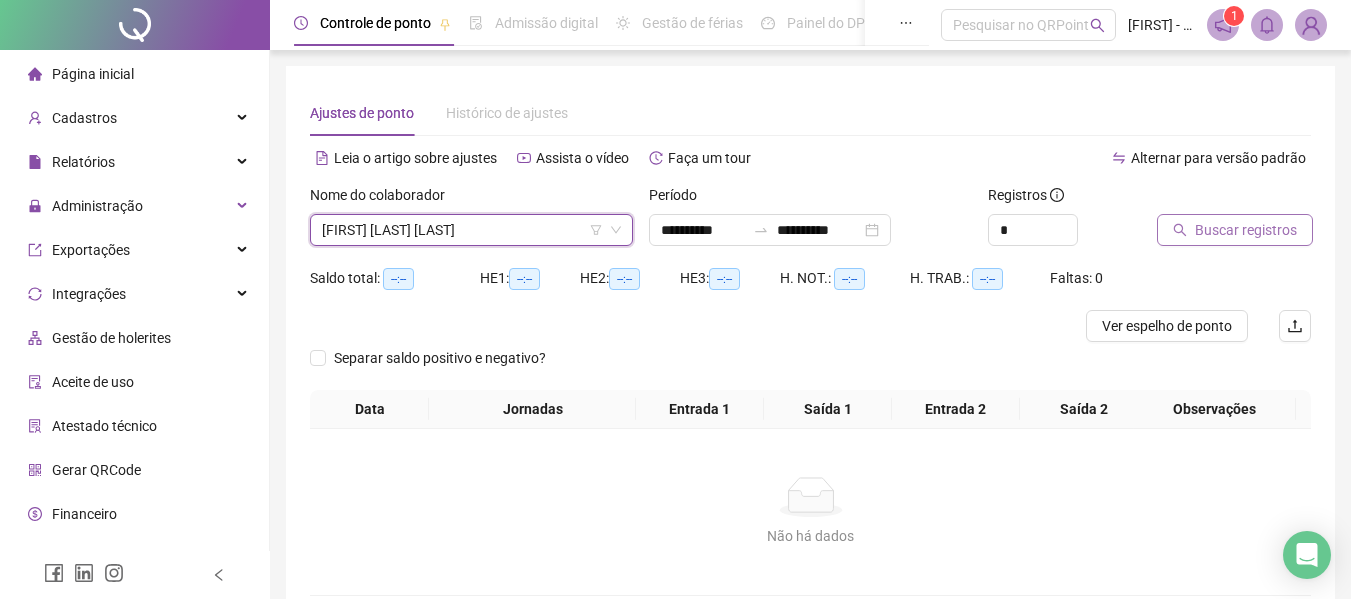 click on "Buscar registros" at bounding box center (1246, 230) 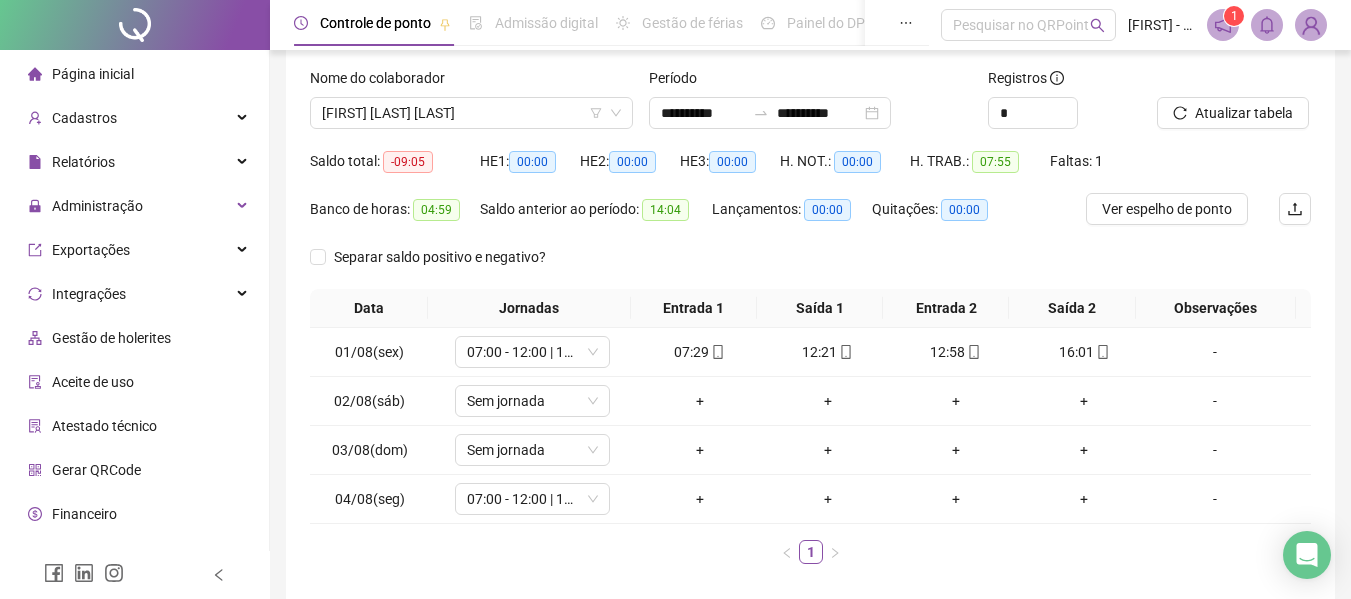 scroll, scrollTop: 0, scrollLeft: 0, axis: both 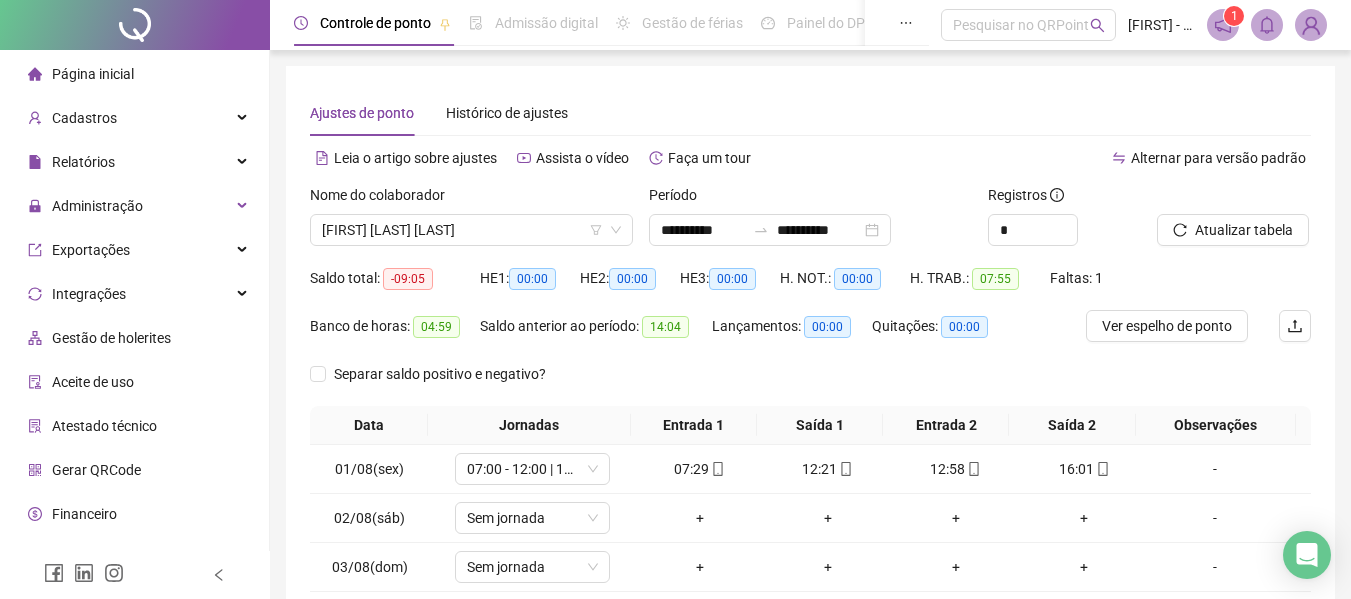 click on "Nome do colaborador" at bounding box center (471, 199) 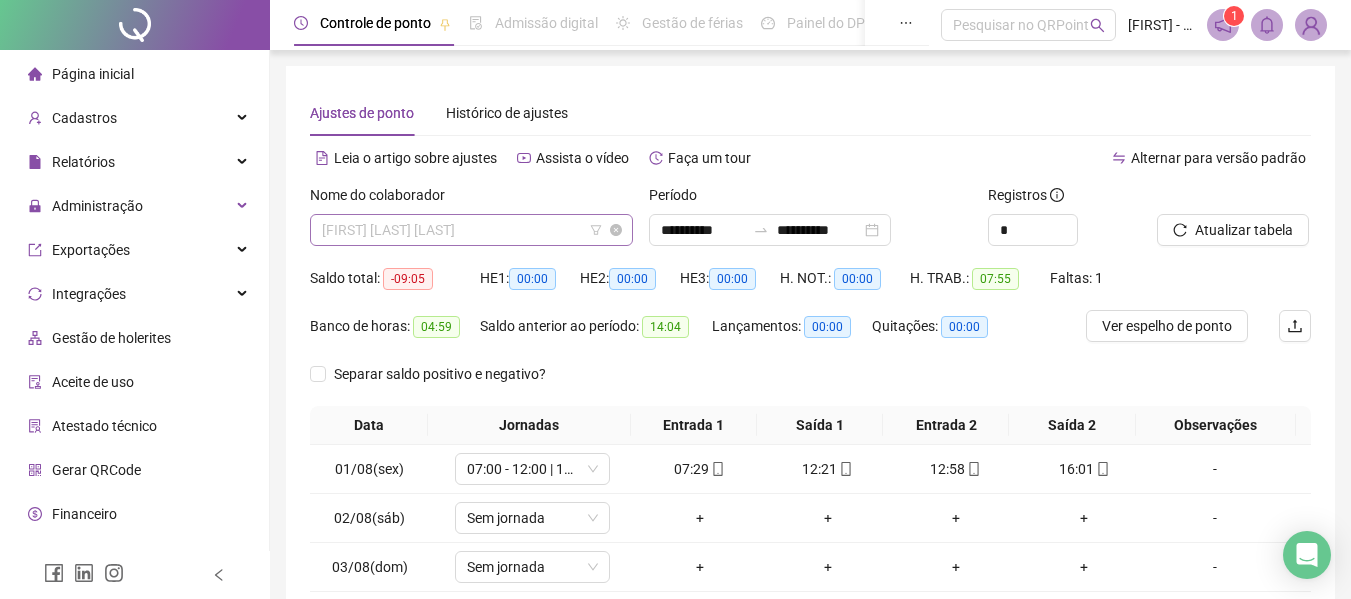 click on "[FIRST] [LAST] [LAST]" at bounding box center (471, 230) 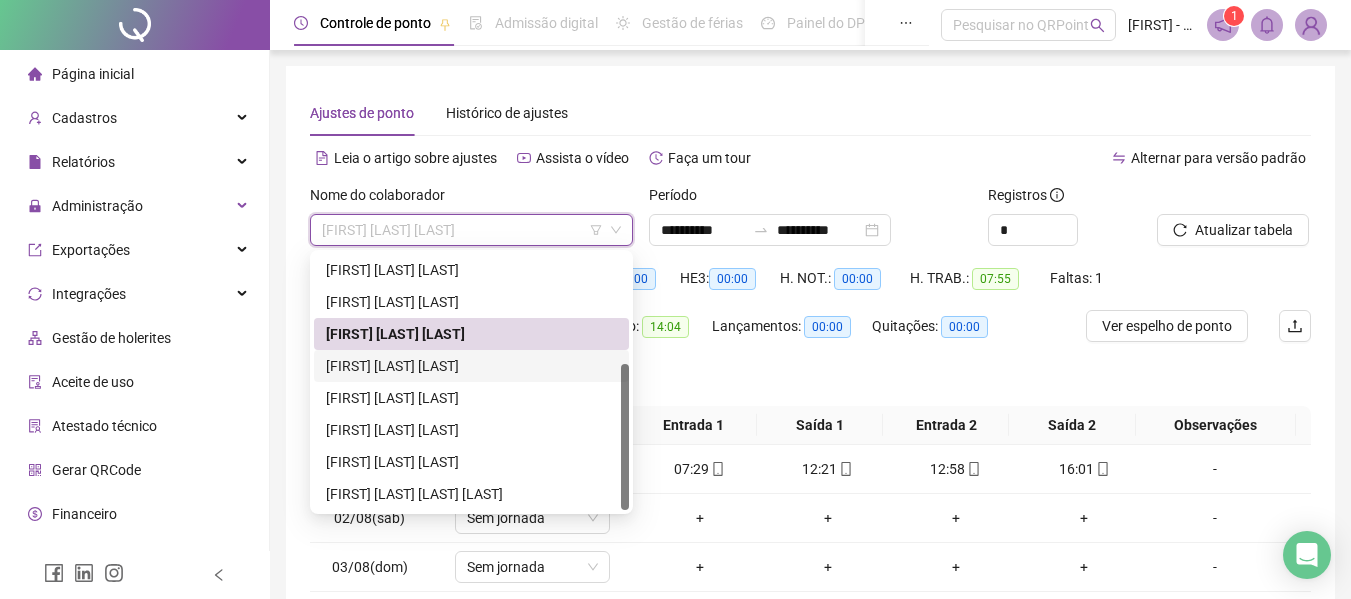 click on "[FIRST] [LAST] [LAST]" at bounding box center [471, 366] 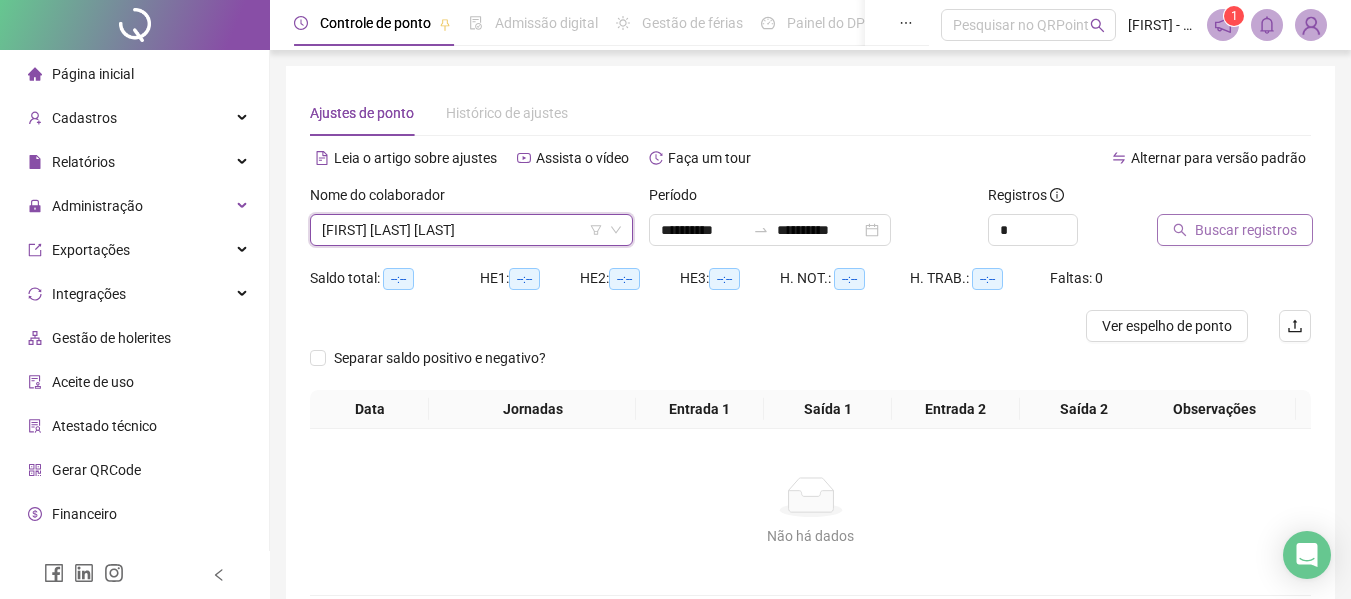 click on "Buscar registros" at bounding box center [1246, 230] 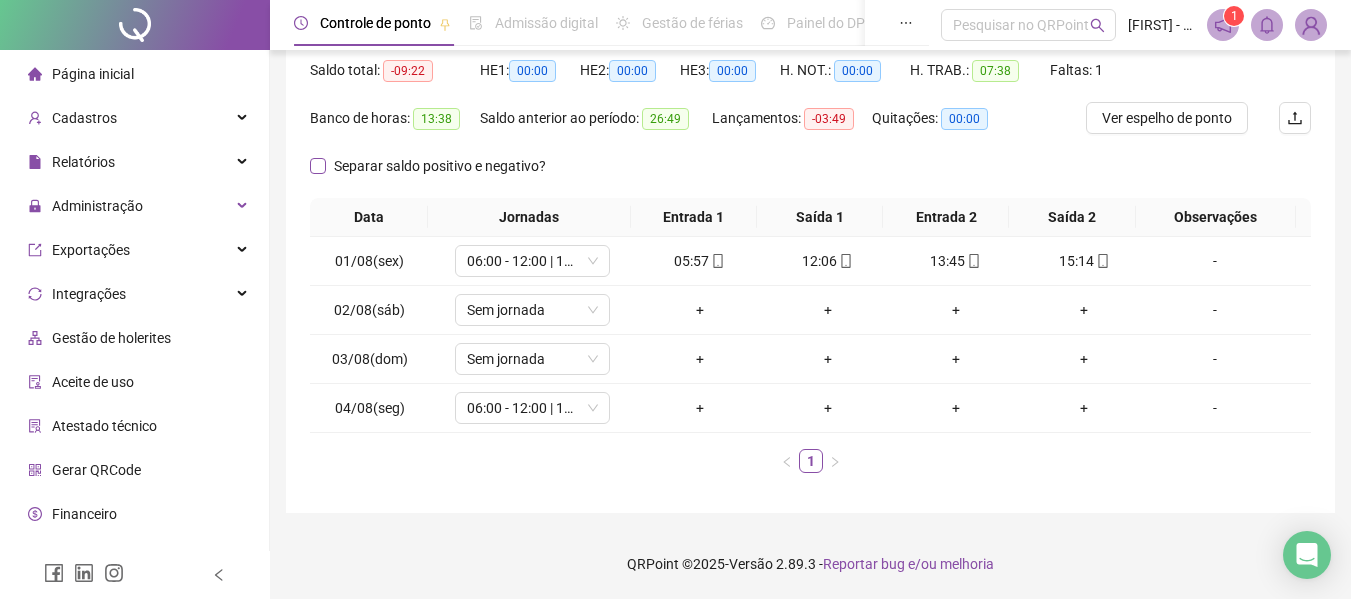 scroll, scrollTop: 0, scrollLeft: 0, axis: both 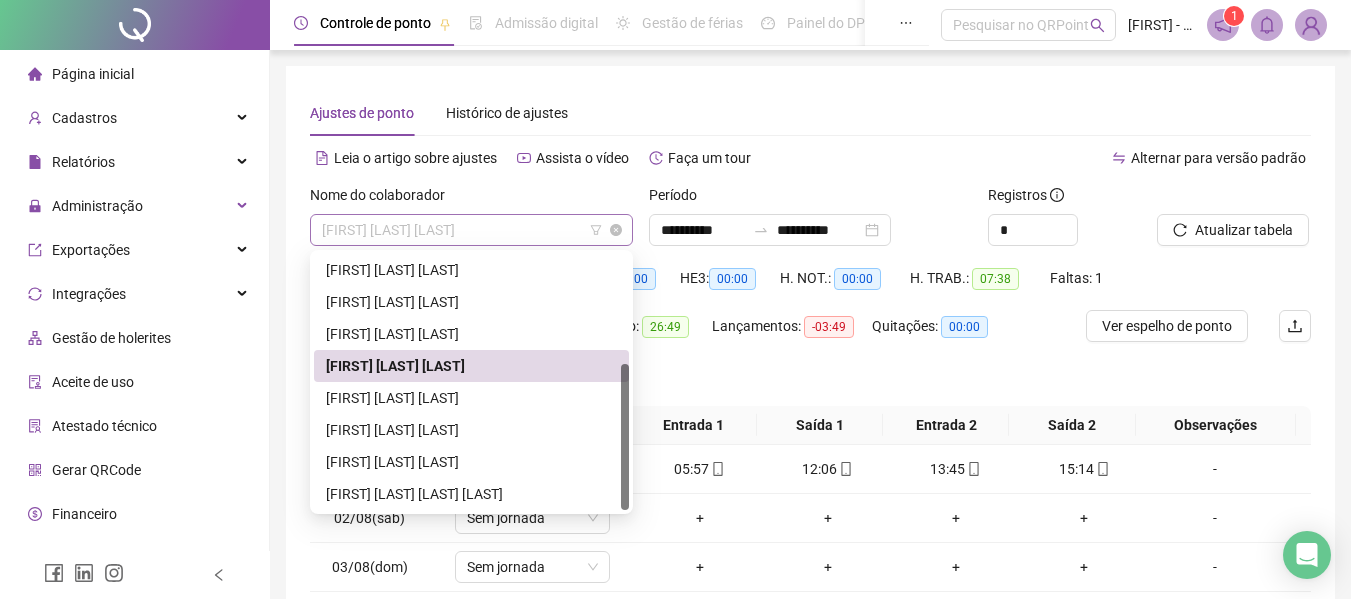 click on "[FIRST] [LAST] [LAST]" at bounding box center (471, 230) 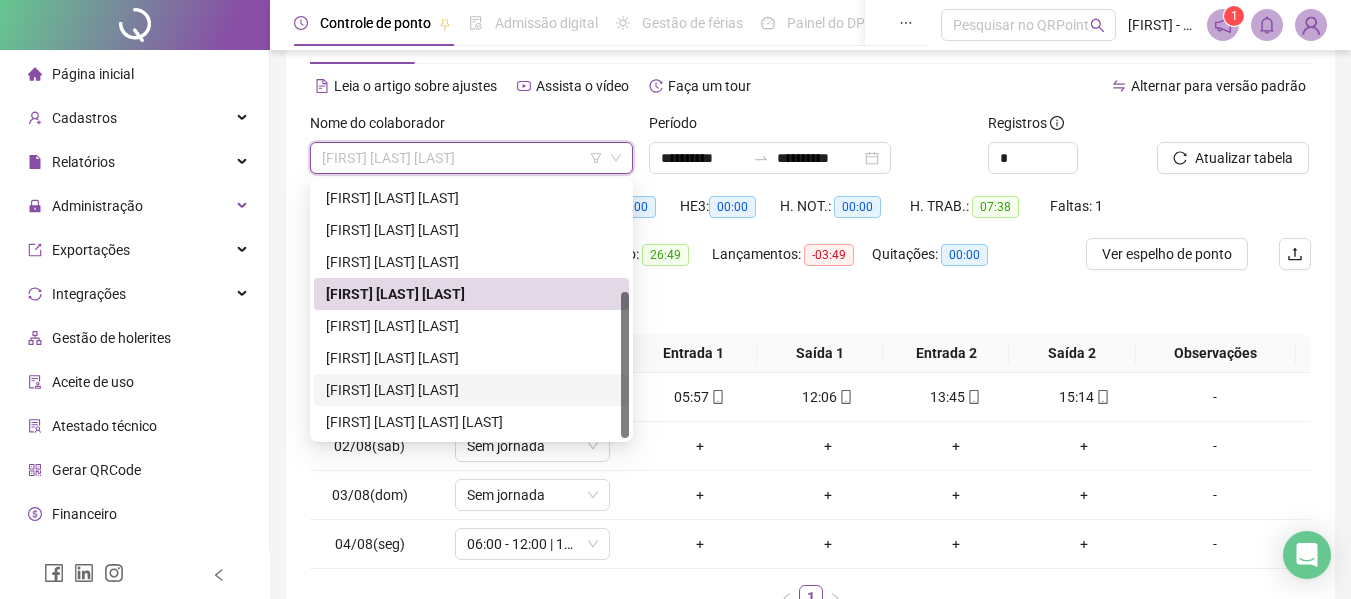 scroll, scrollTop: 100, scrollLeft: 0, axis: vertical 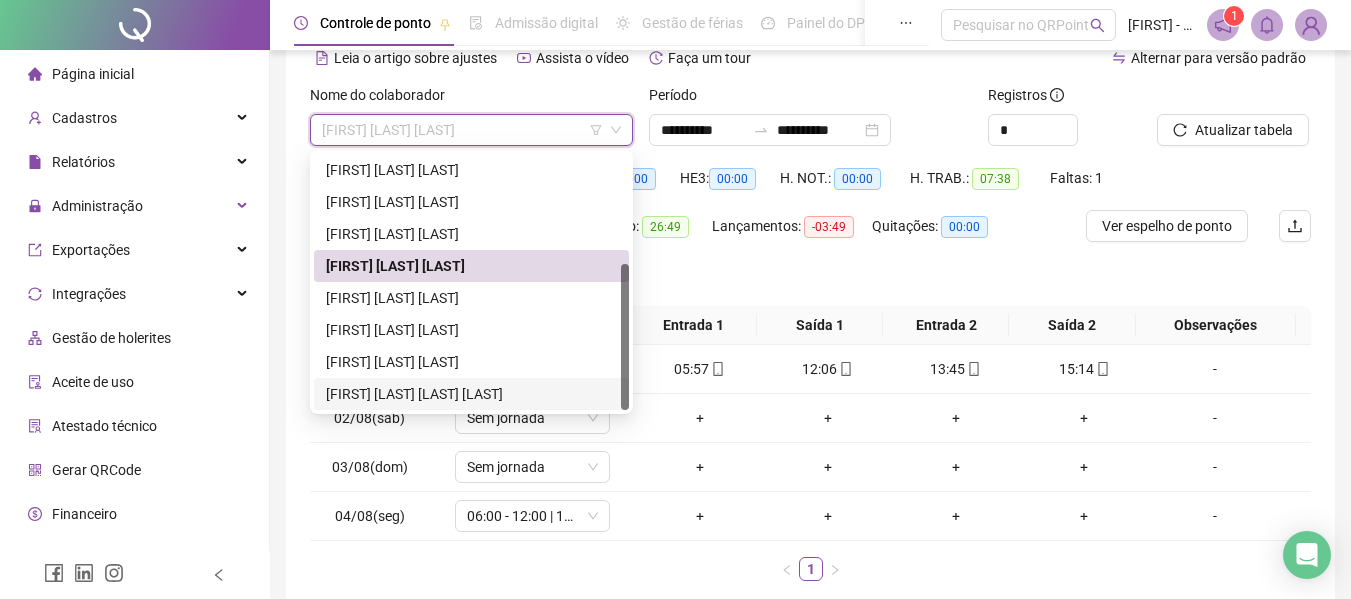 click on "[FIRST] [LAST] [LAST] [LAST]" at bounding box center [471, 394] 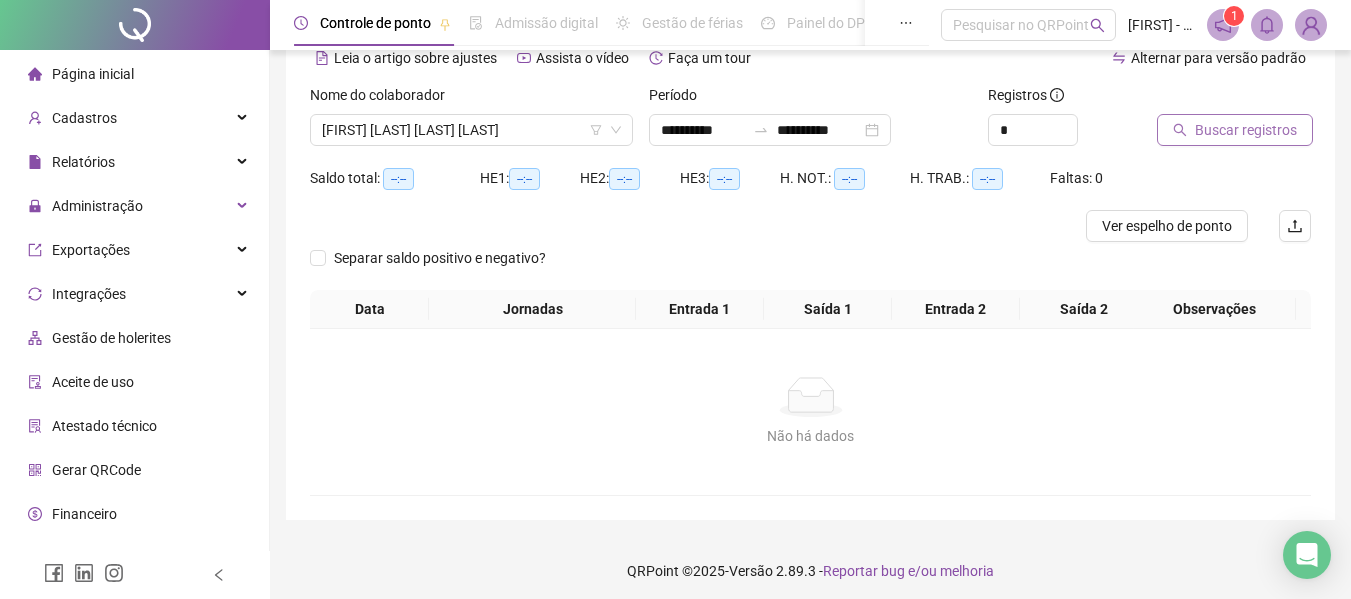 click on "Buscar registros" at bounding box center (1246, 130) 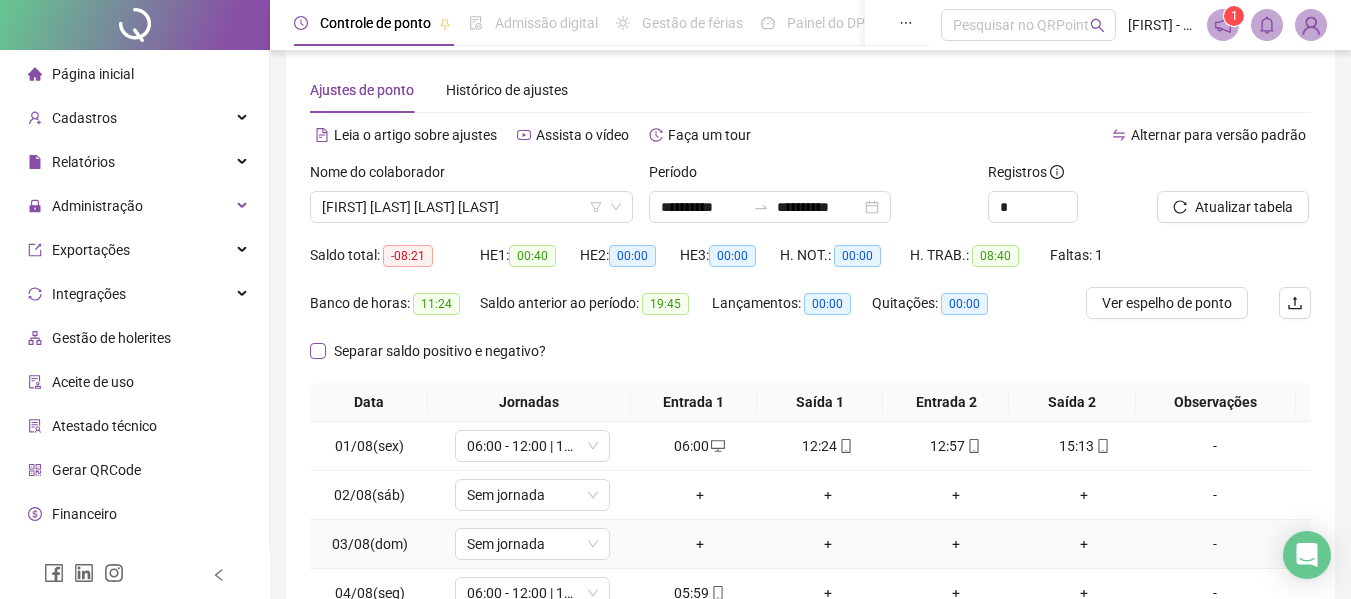 scroll, scrollTop: 8, scrollLeft: 0, axis: vertical 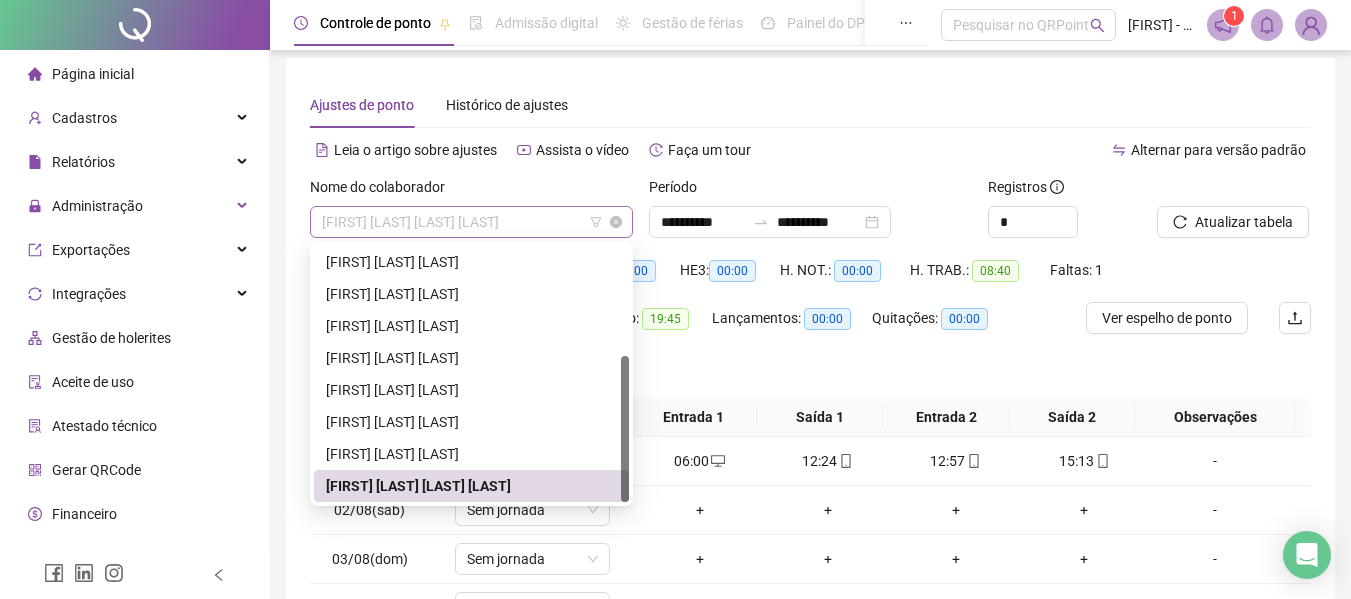 click on "[FIRST] [LAST] [LAST] [LAST]" at bounding box center (471, 222) 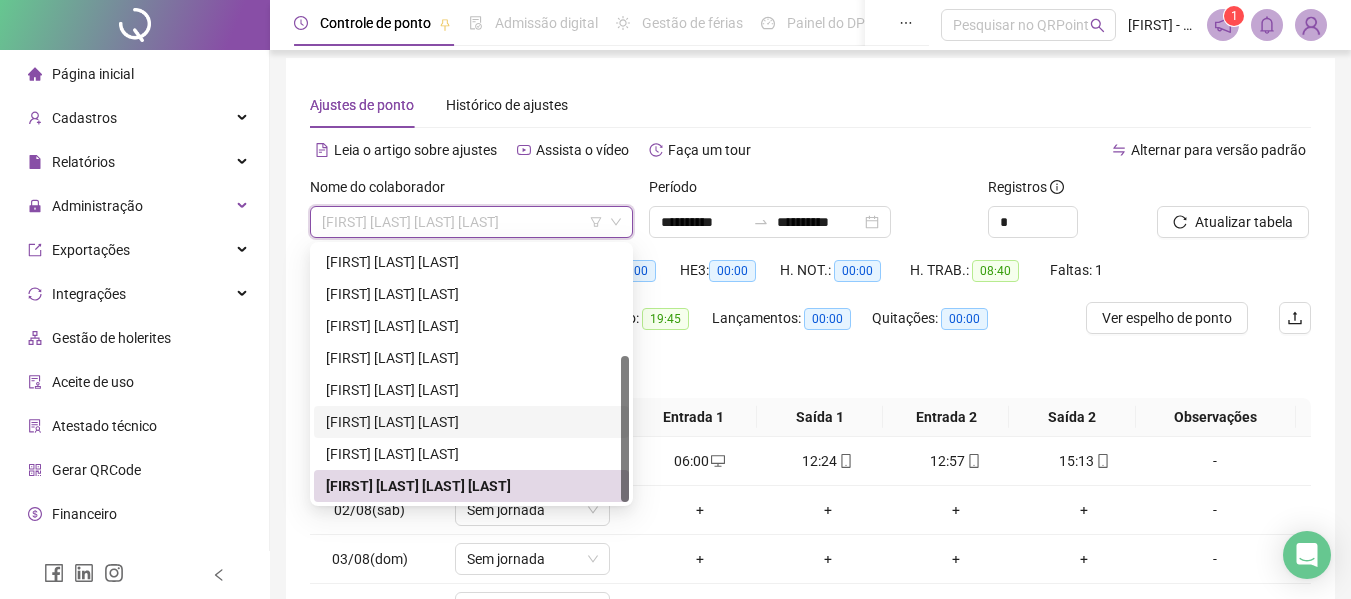 click on "[FIRST] [LAST] [LAST]" at bounding box center (471, 422) 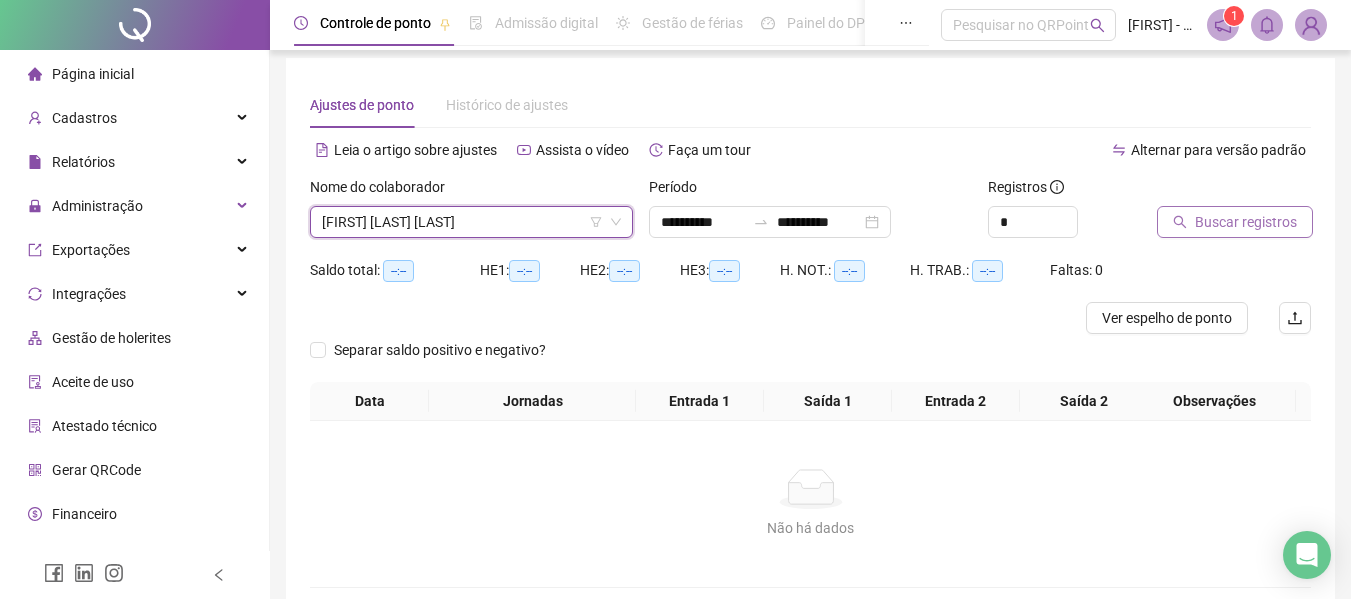 click on "Buscar registros" at bounding box center (1246, 222) 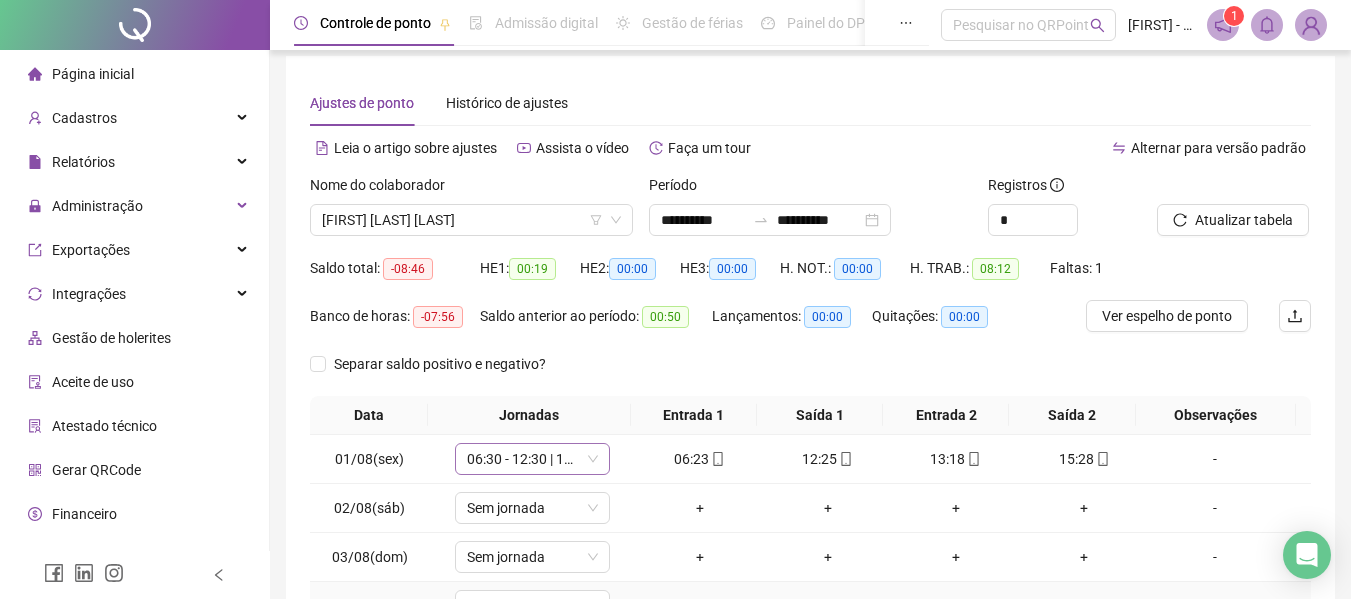 scroll, scrollTop: 8, scrollLeft: 0, axis: vertical 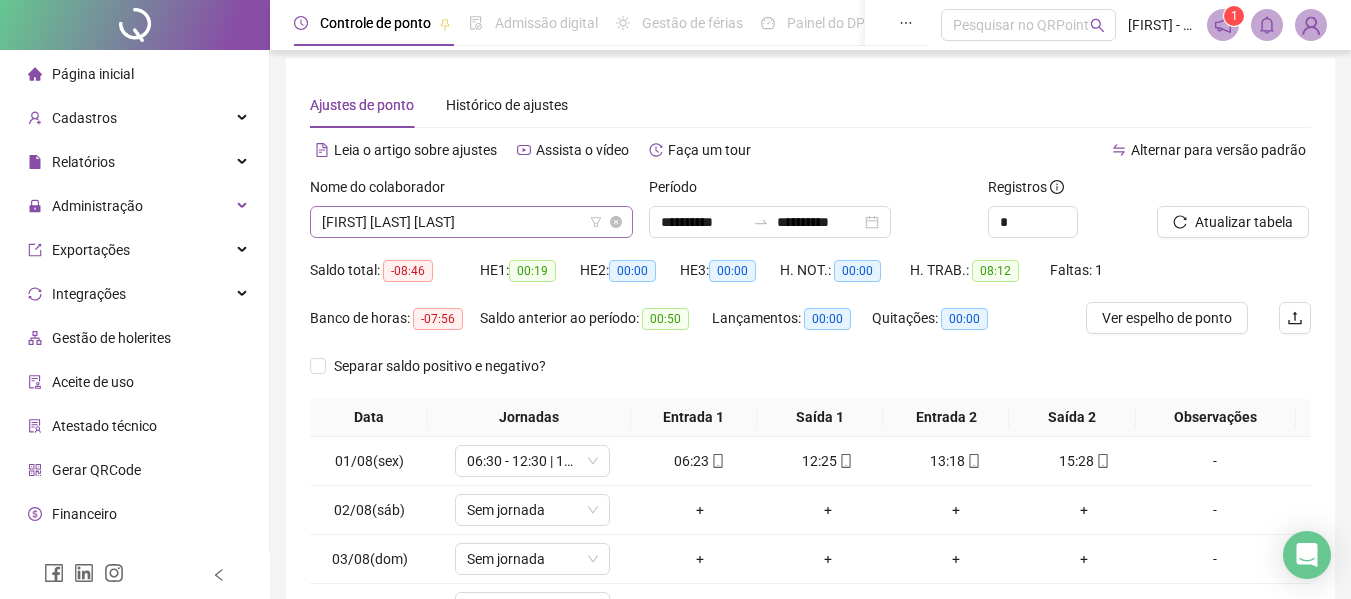 click on "[FIRST] [LAST] [LAST]" at bounding box center [471, 222] 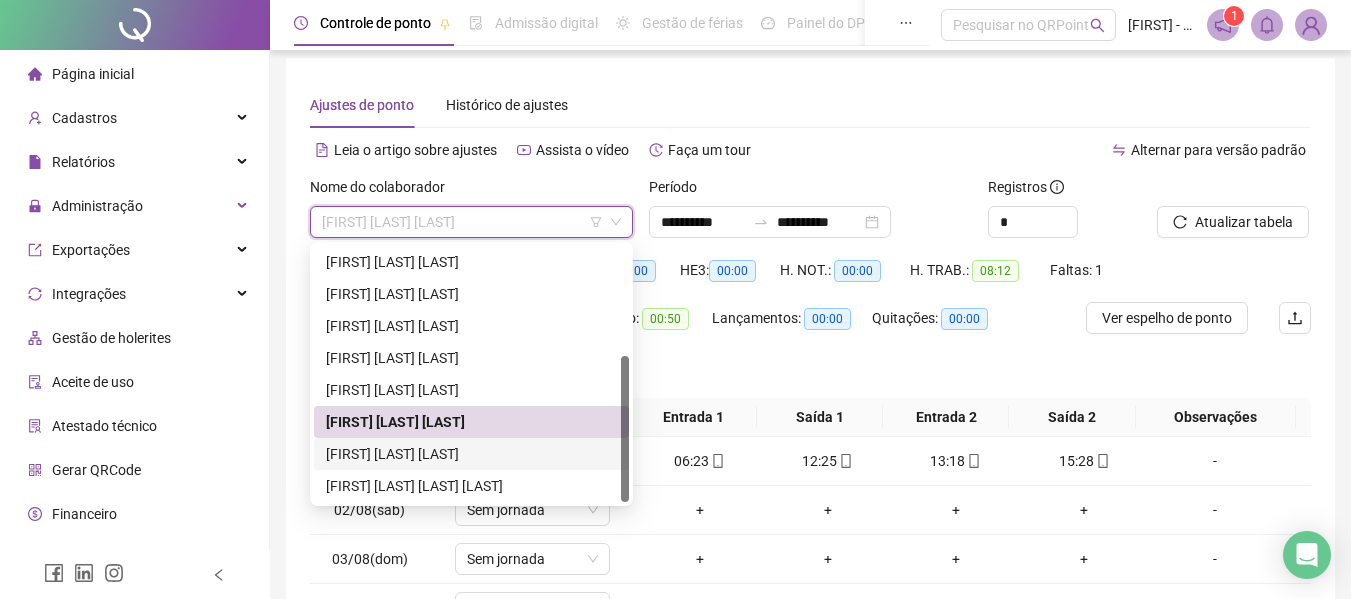 click on "[FIRST] [LAST] [LAST]" at bounding box center (471, 454) 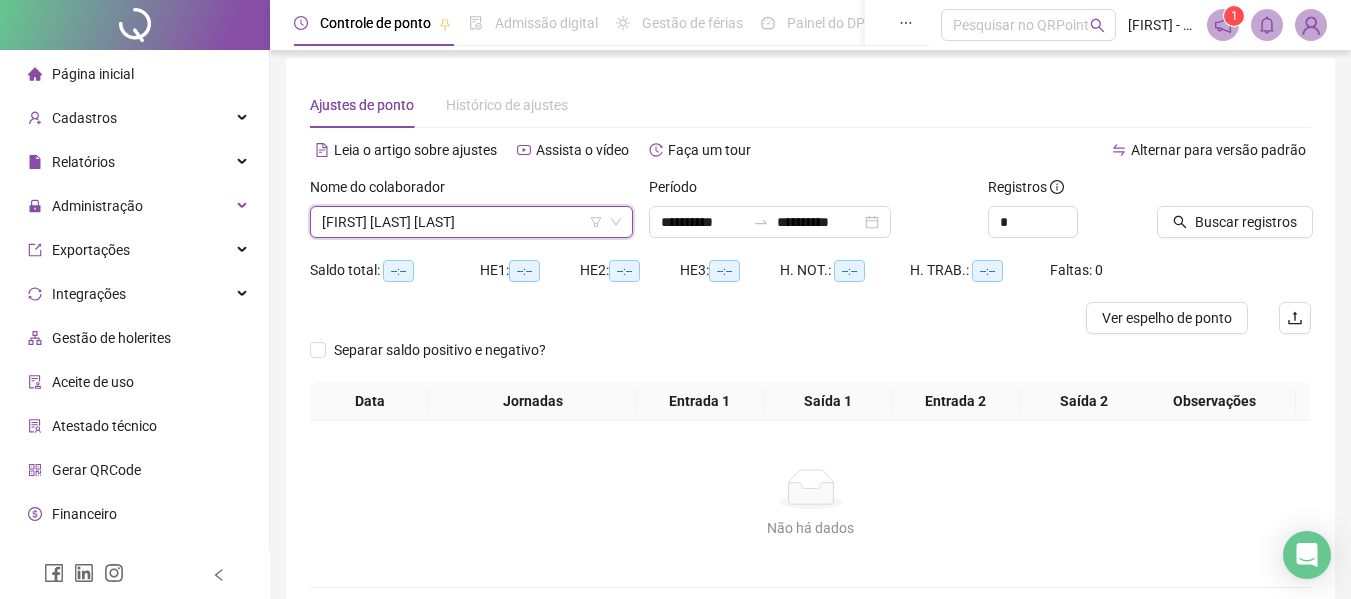 click on "Buscar registros" at bounding box center (1234, 215) 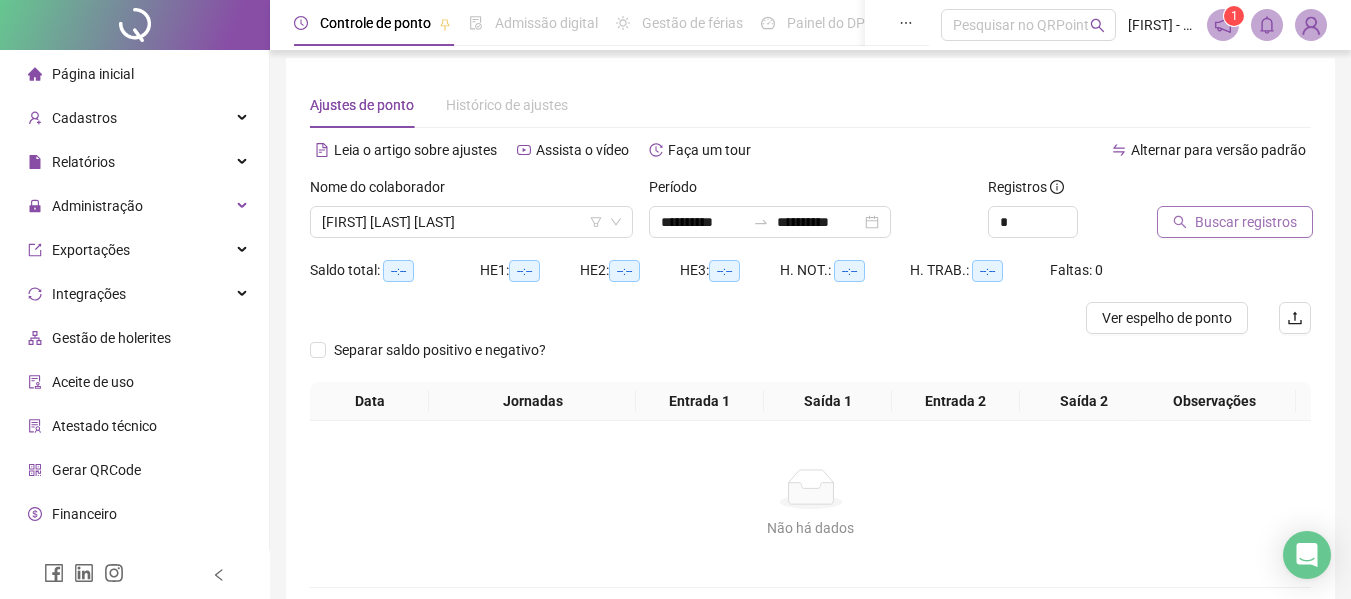 click on "Buscar registros" at bounding box center [1235, 222] 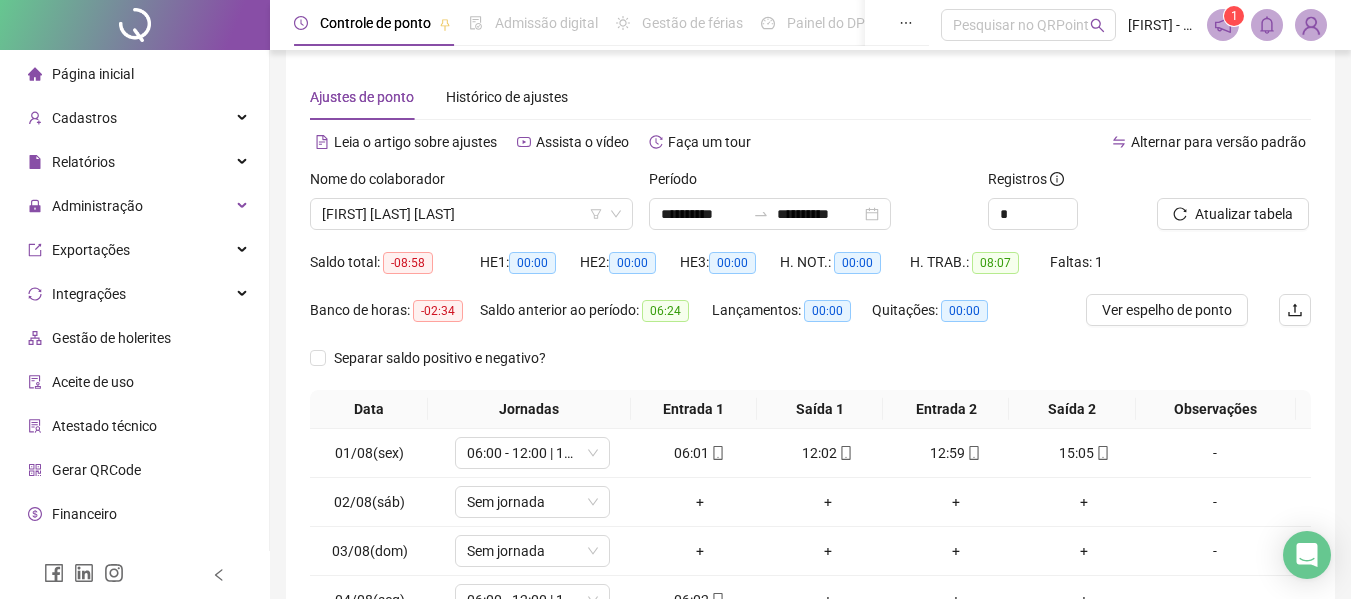 scroll, scrollTop: 8, scrollLeft: 0, axis: vertical 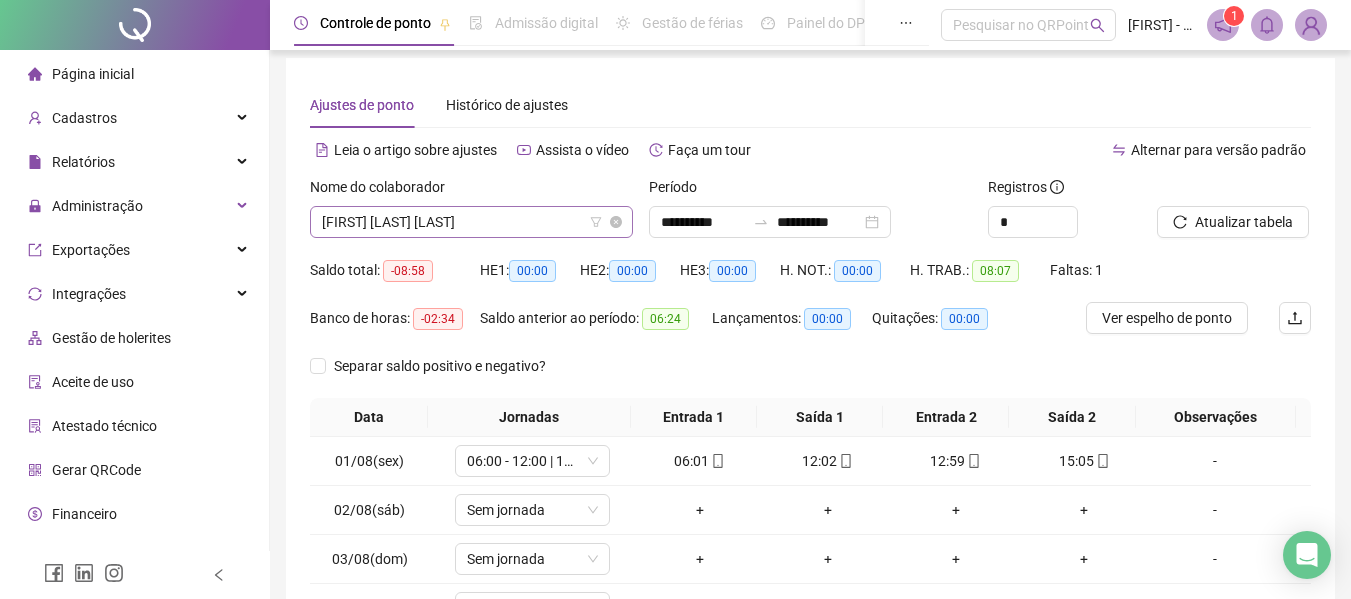 click on "[FIRST] [LAST] [LAST]" at bounding box center (471, 222) 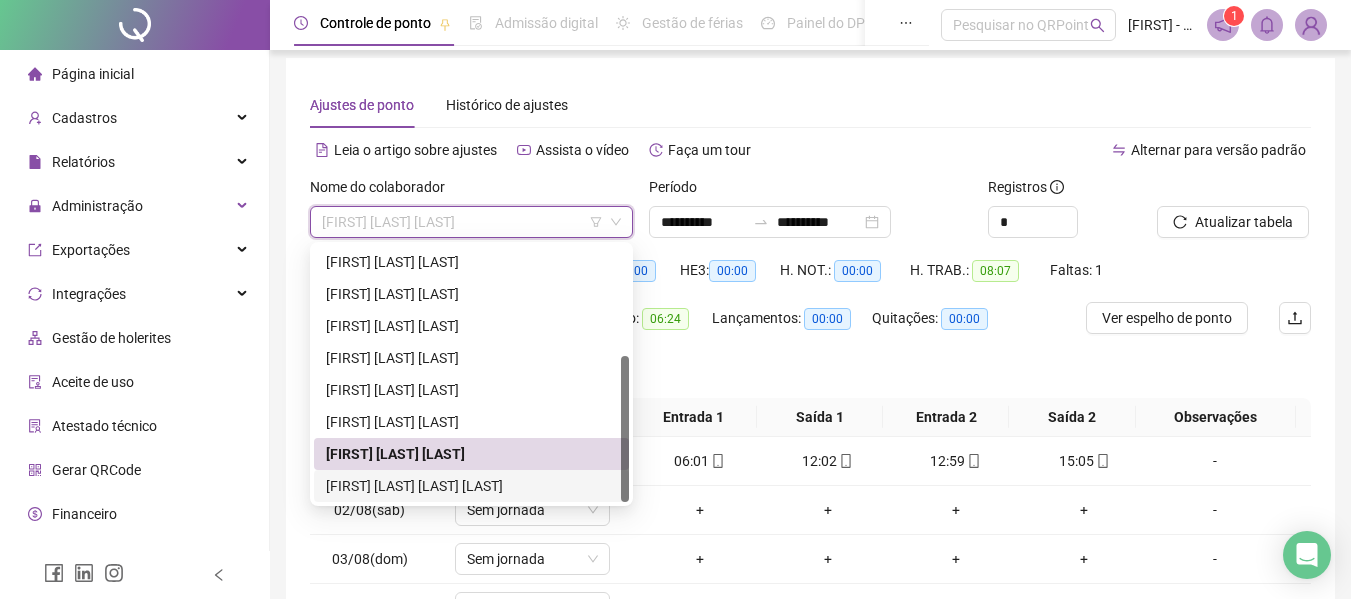click on "[FIRST] [LAST] [LAST] [LAST]" at bounding box center [471, 486] 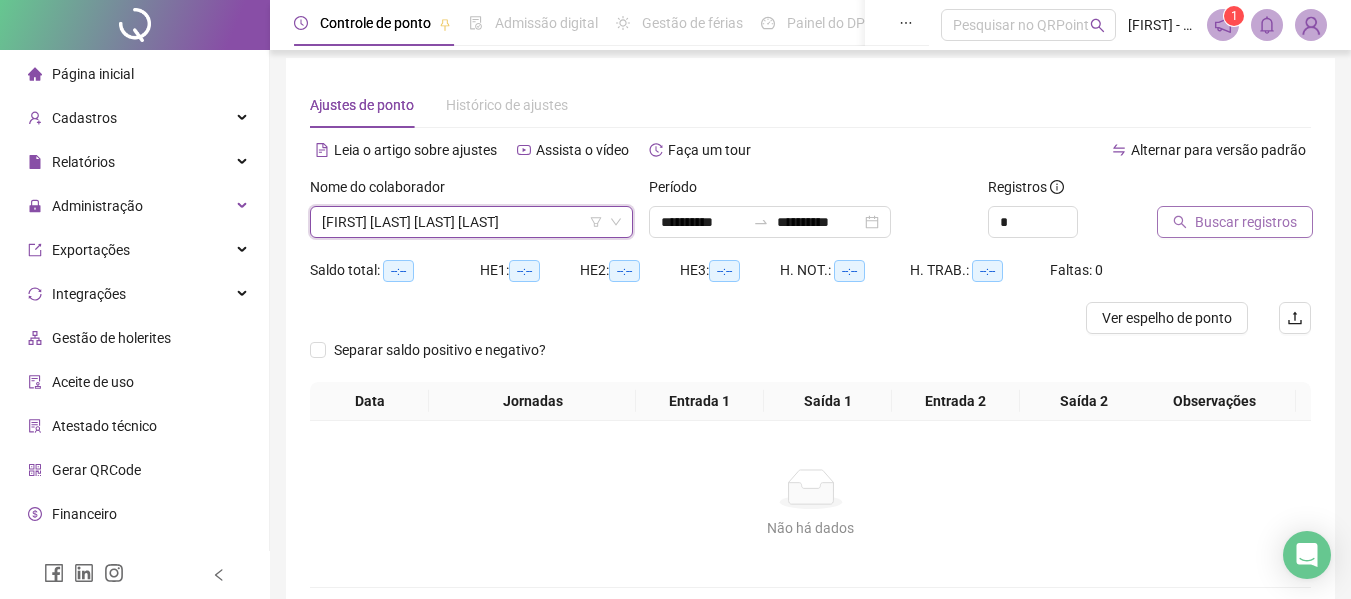 click on "Buscar registros" at bounding box center [1246, 222] 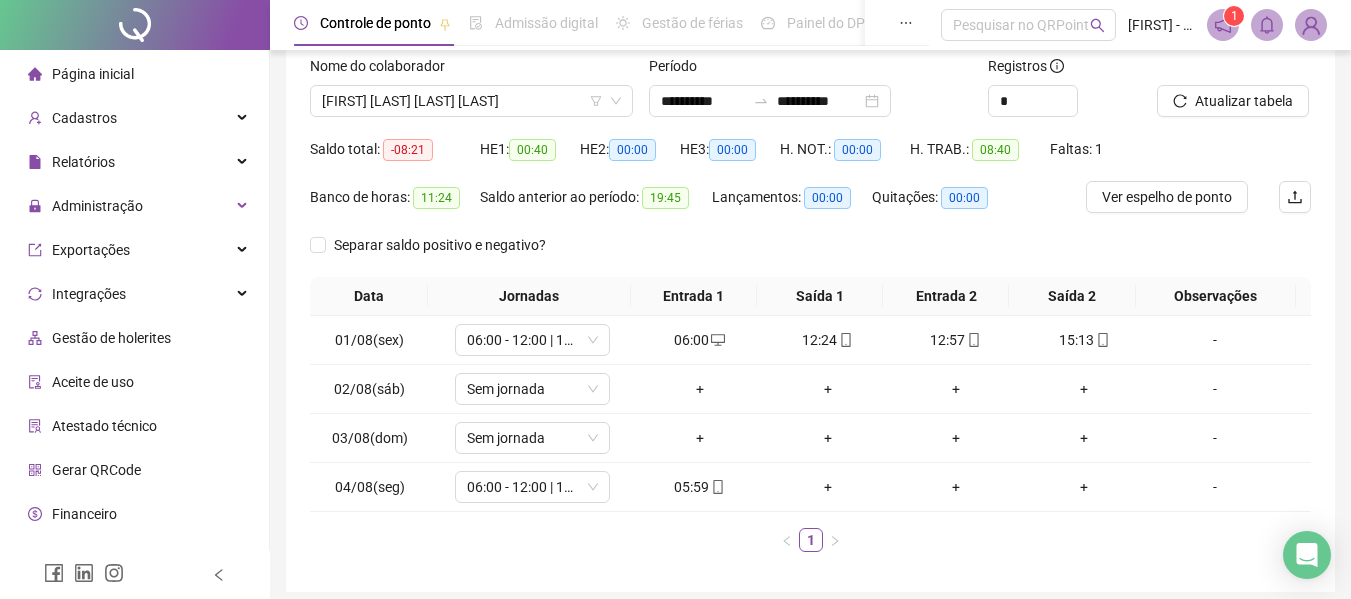 scroll, scrollTop: 8, scrollLeft: 0, axis: vertical 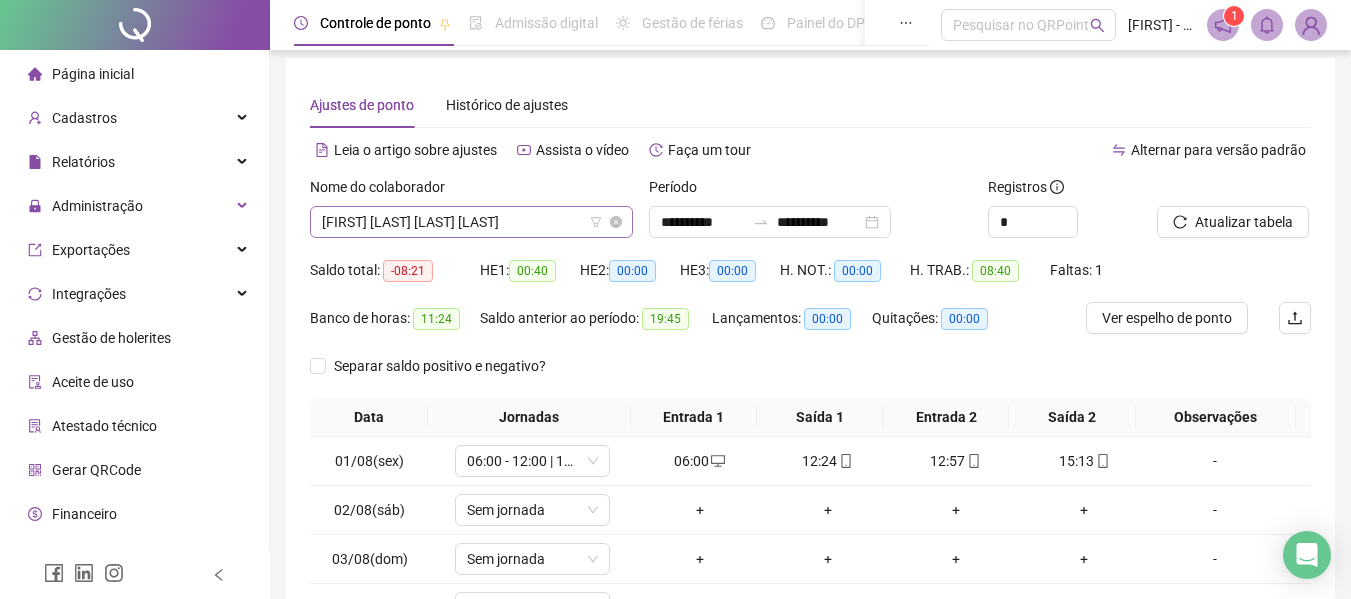 click on "[FIRST] [LAST] [LAST] [LAST]" at bounding box center (471, 222) 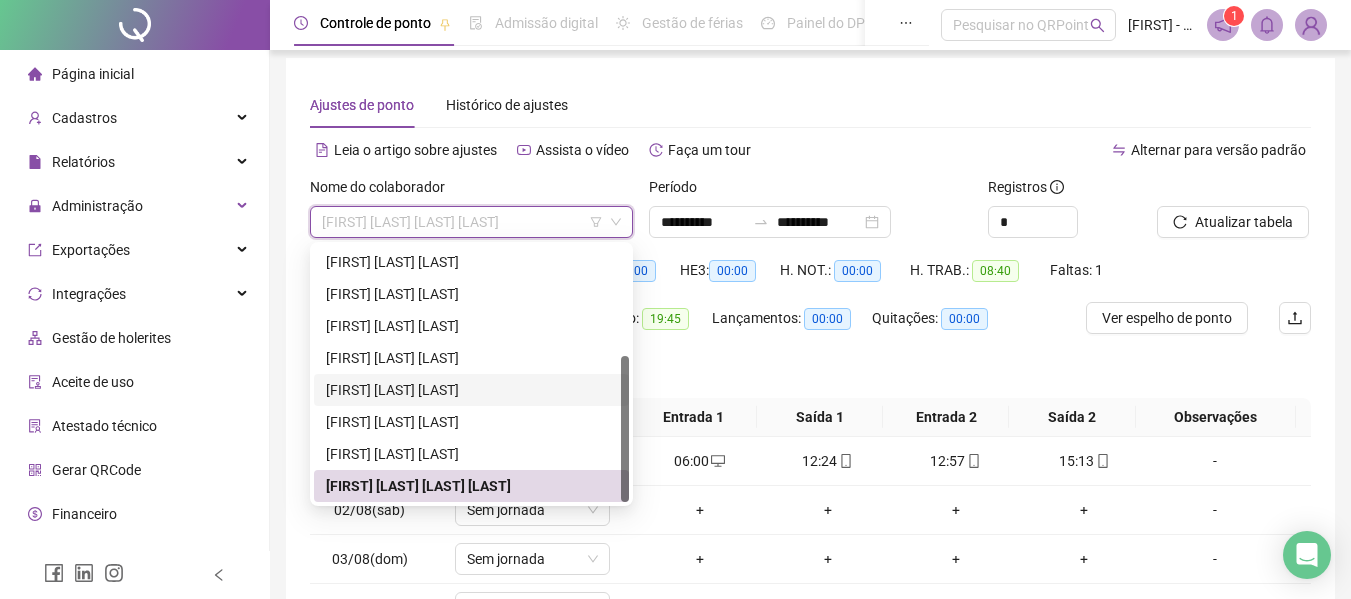 click on "[FIRST] [LAST] [LAST]" at bounding box center [471, 390] 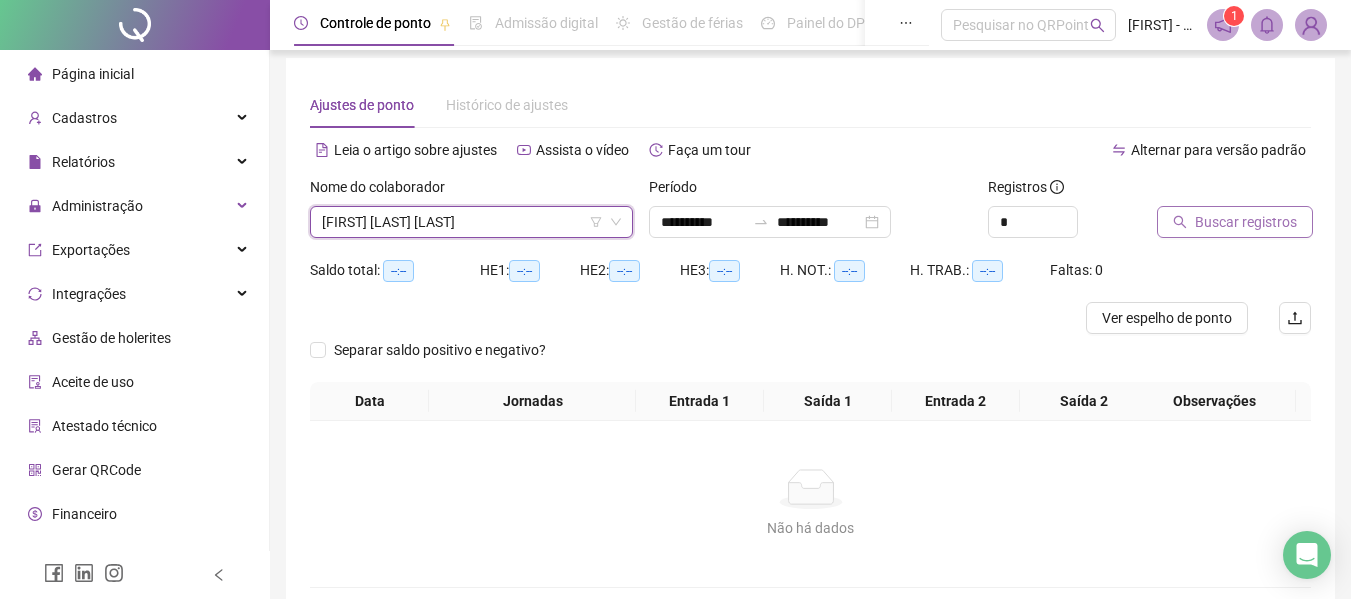 click on "Buscar registros" at bounding box center (1246, 222) 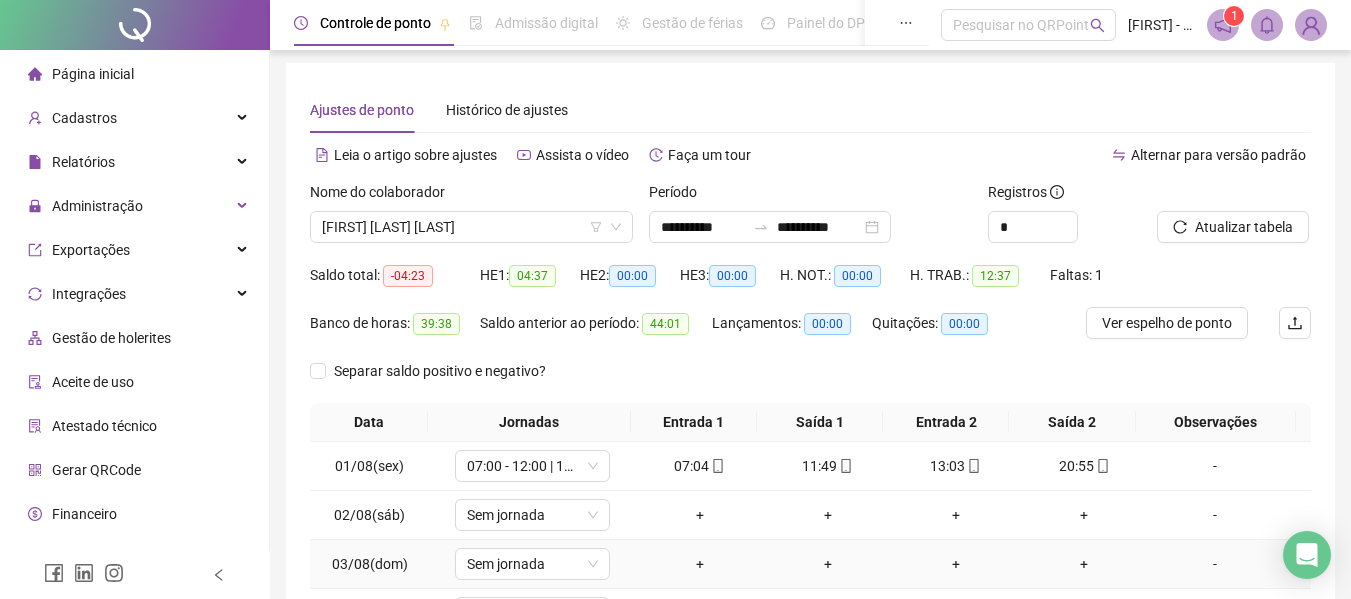 scroll, scrollTop: 0, scrollLeft: 0, axis: both 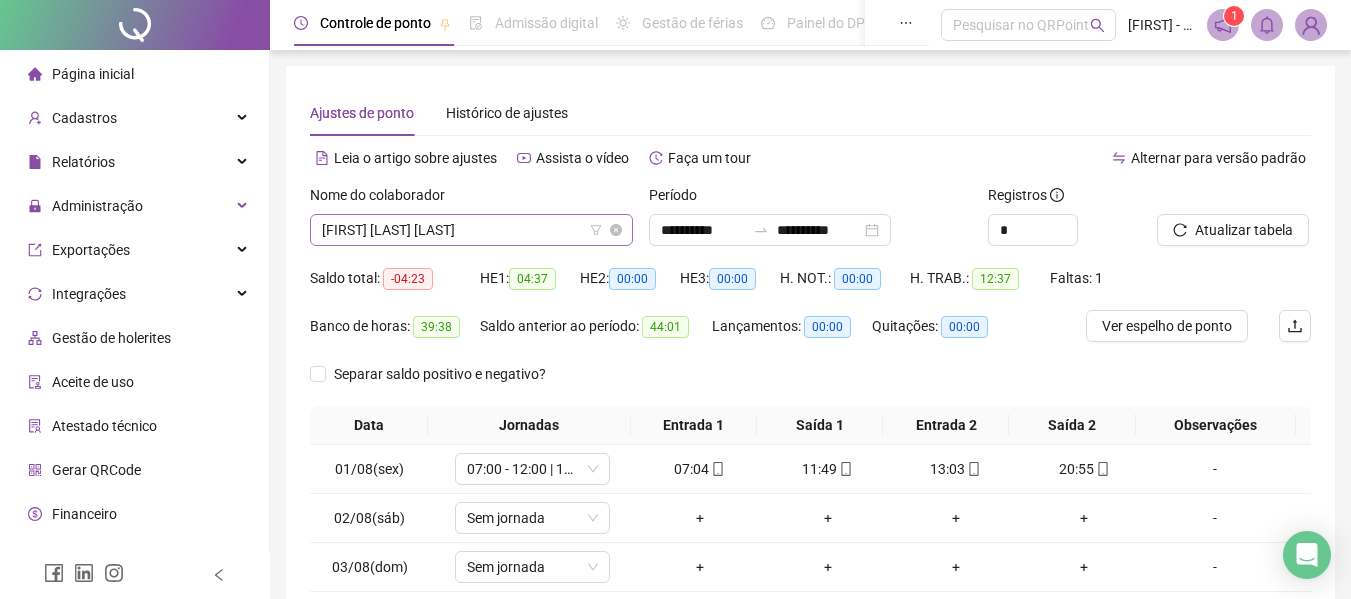click on "[FIRST] [LAST] [LAST]" at bounding box center [471, 230] 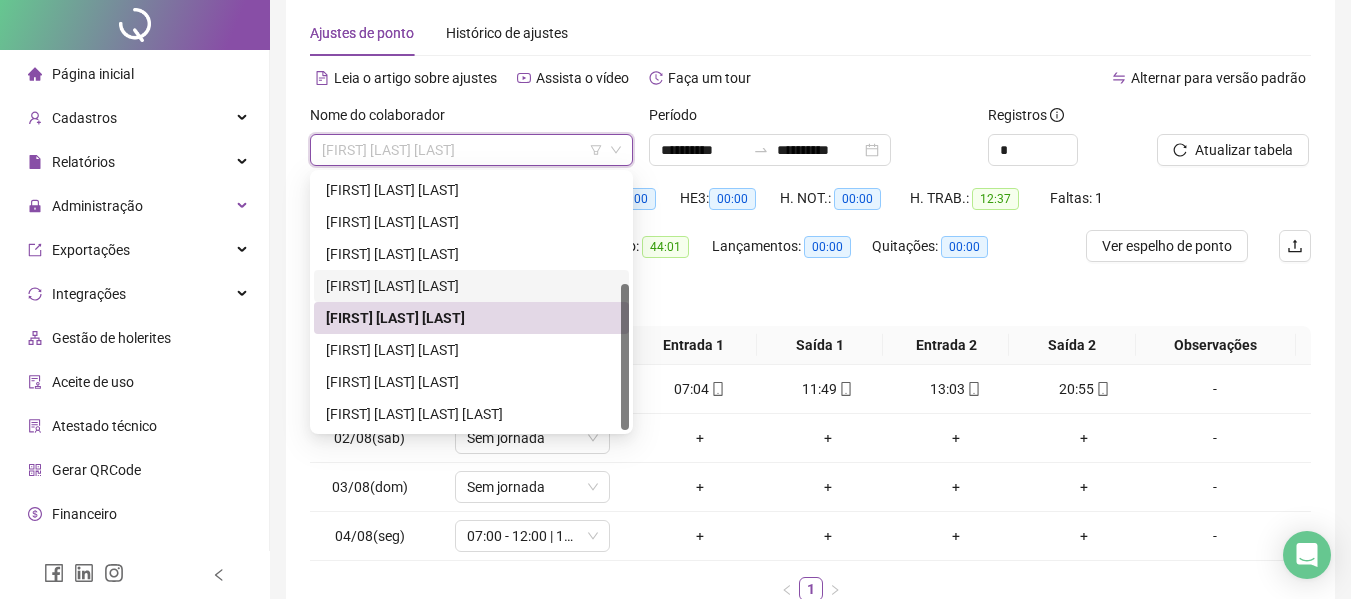 scroll, scrollTop: 100, scrollLeft: 0, axis: vertical 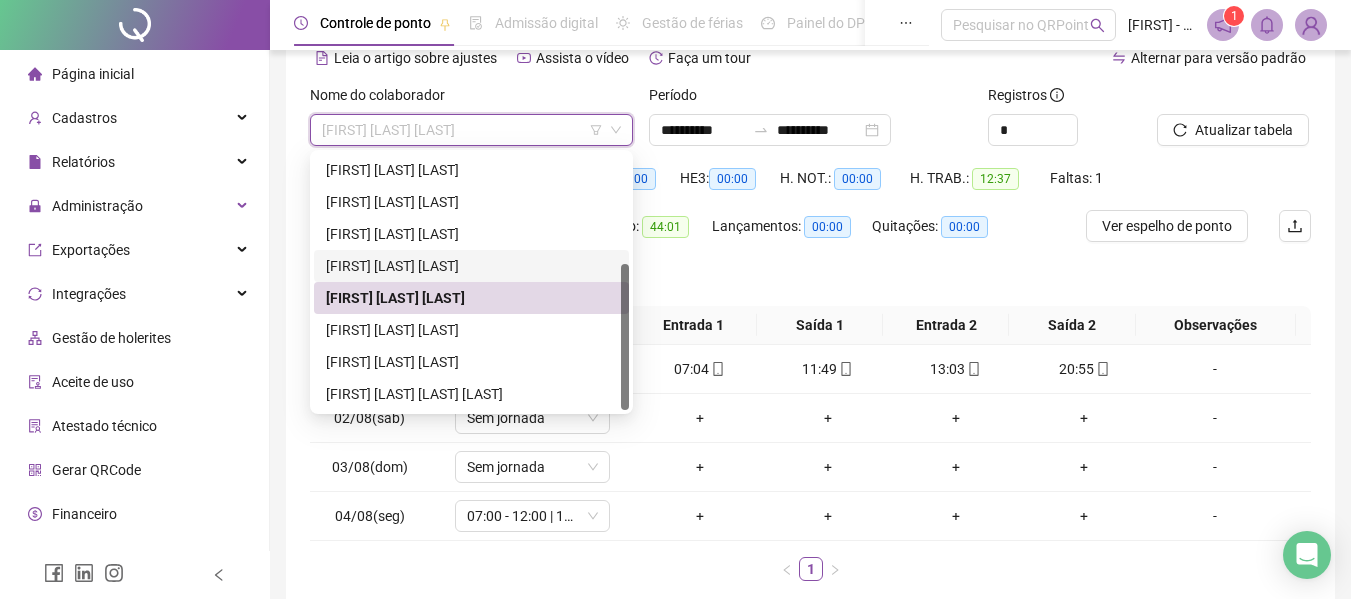 click on "[FIRST] [LAST] [LAST]" at bounding box center (471, 266) 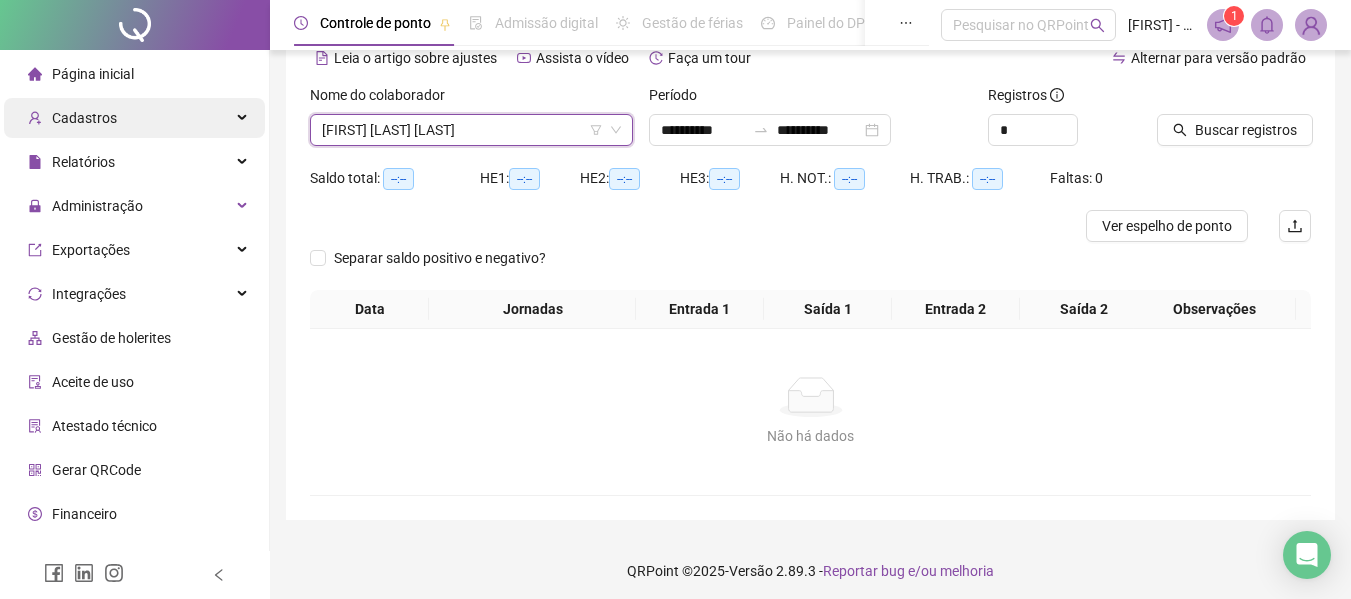 click on "Cadastros" at bounding box center (72, 118) 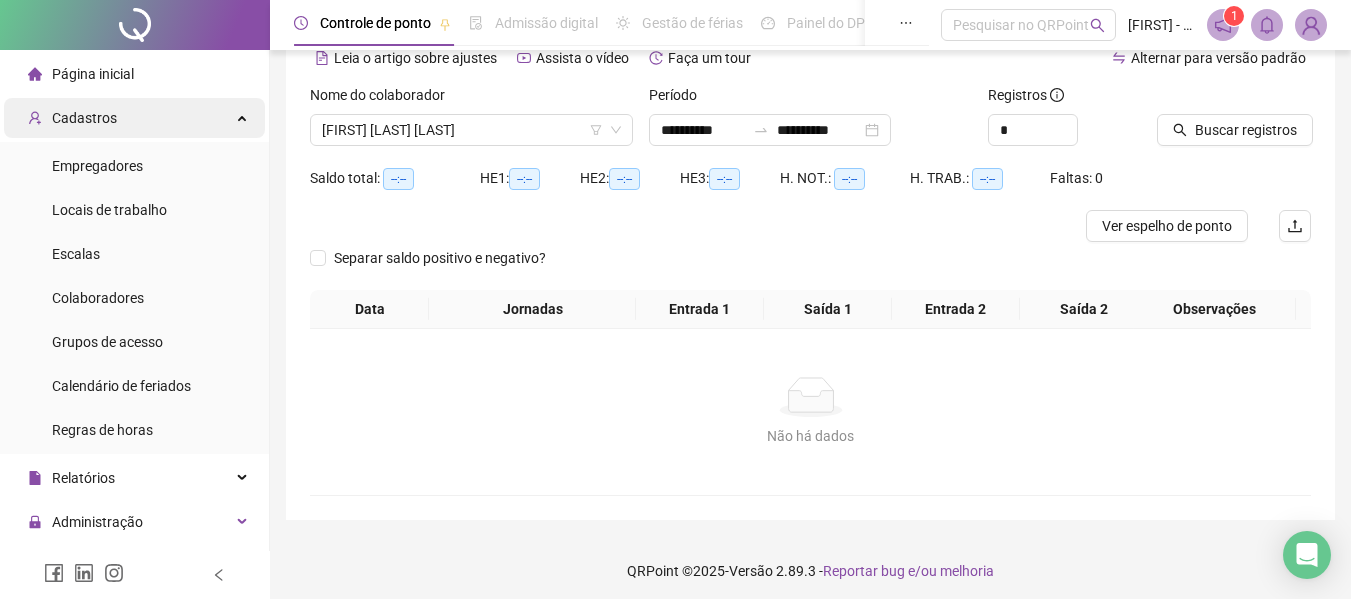 click on "Cadastros" at bounding box center (134, 118) 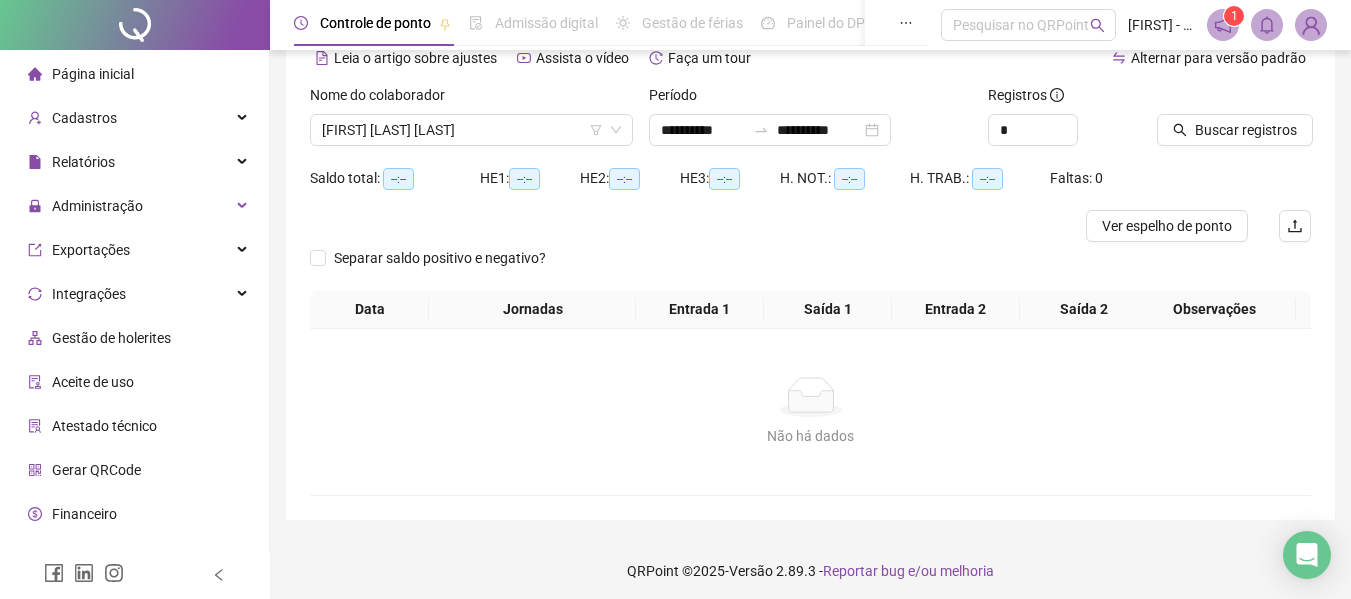 scroll, scrollTop: 27, scrollLeft: 0, axis: vertical 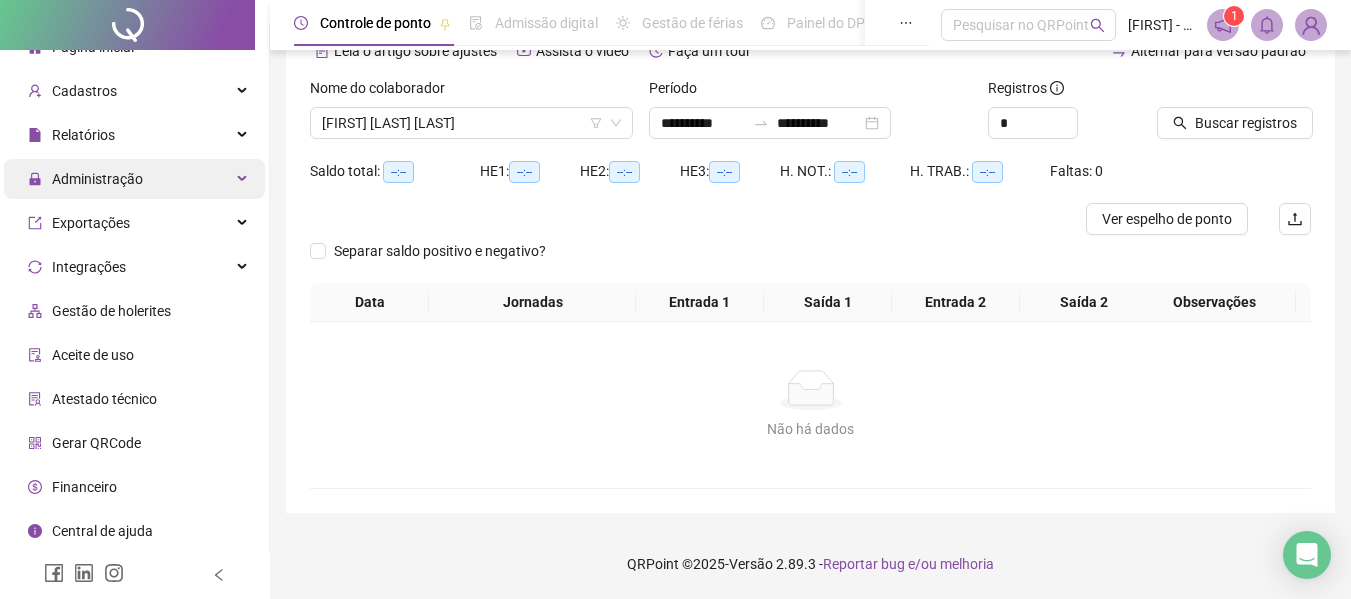 click on "Administração" at bounding box center [134, 179] 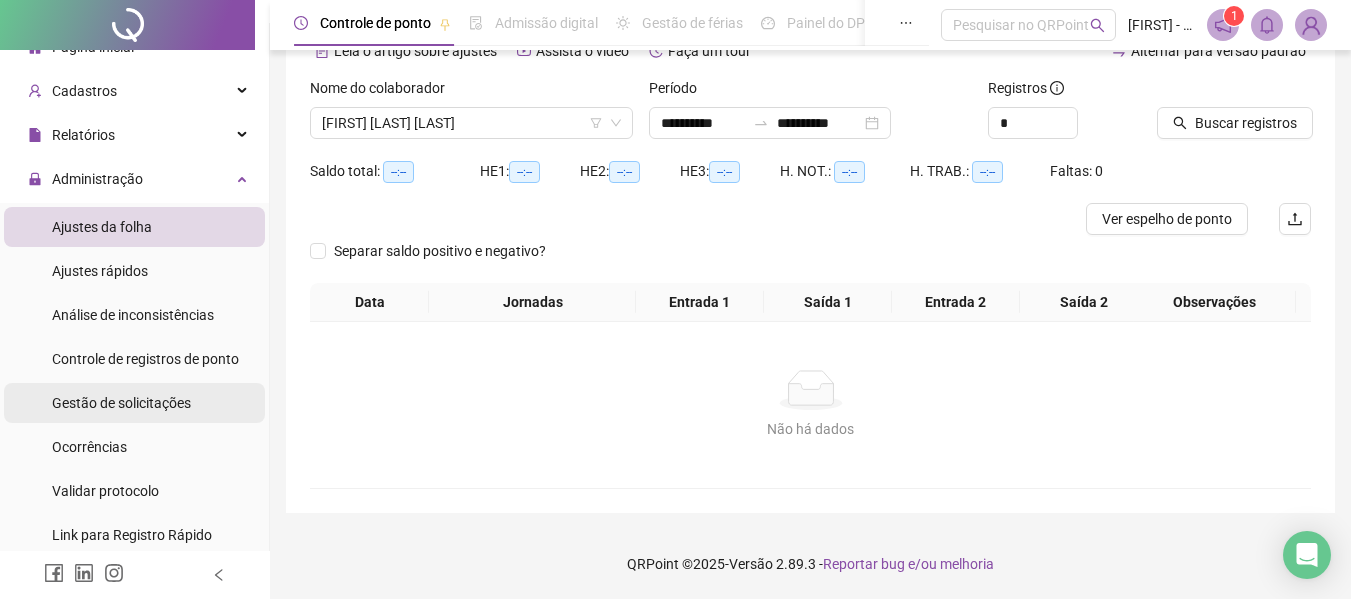 click on "Gestão de solicitações" at bounding box center (121, 403) 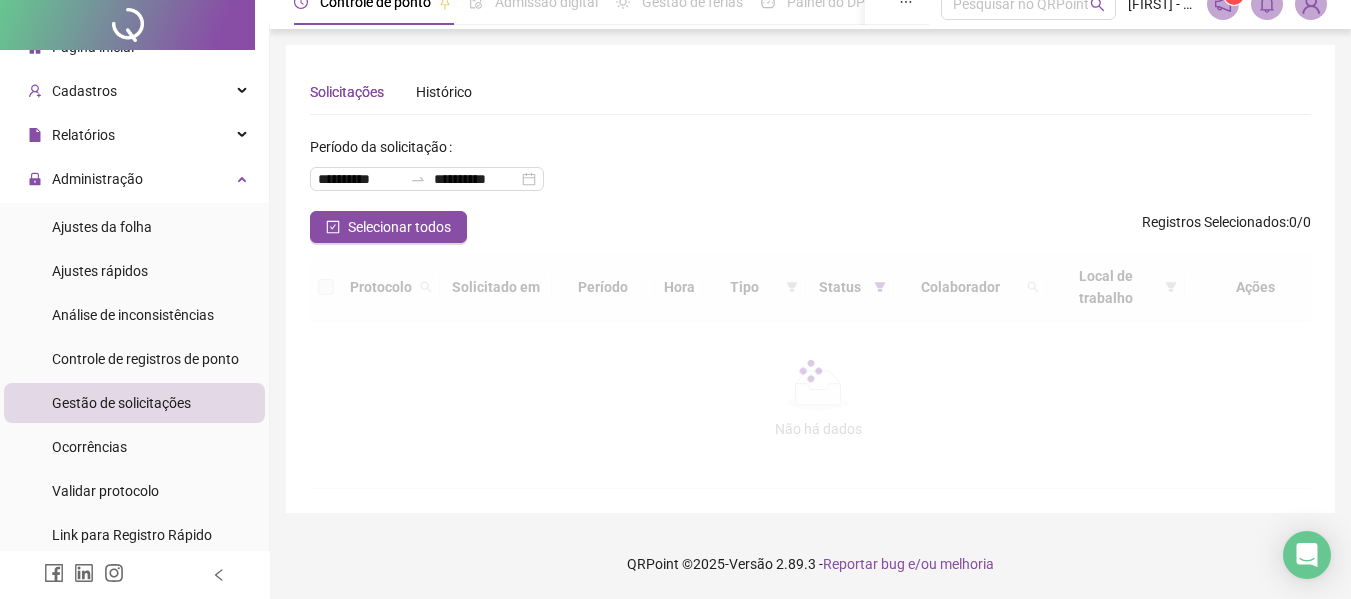 scroll, scrollTop: 0, scrollLeft: 0, axis: both 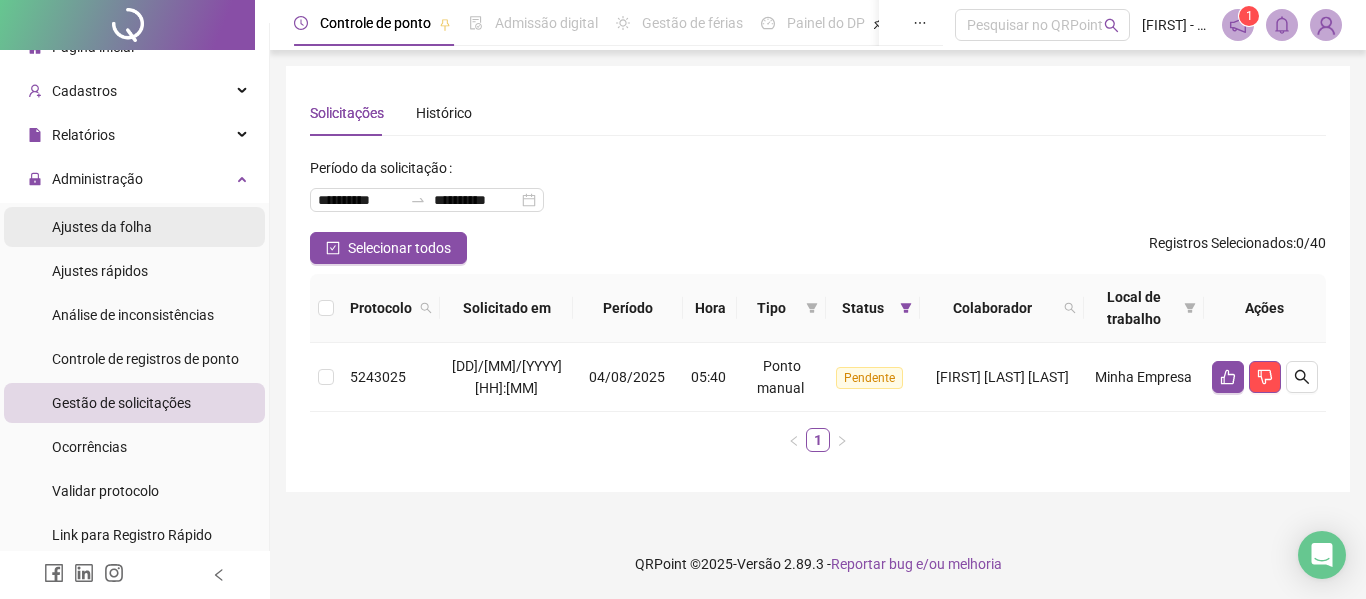 click on "Ajustes da folha" at bounding box center [102, 227] 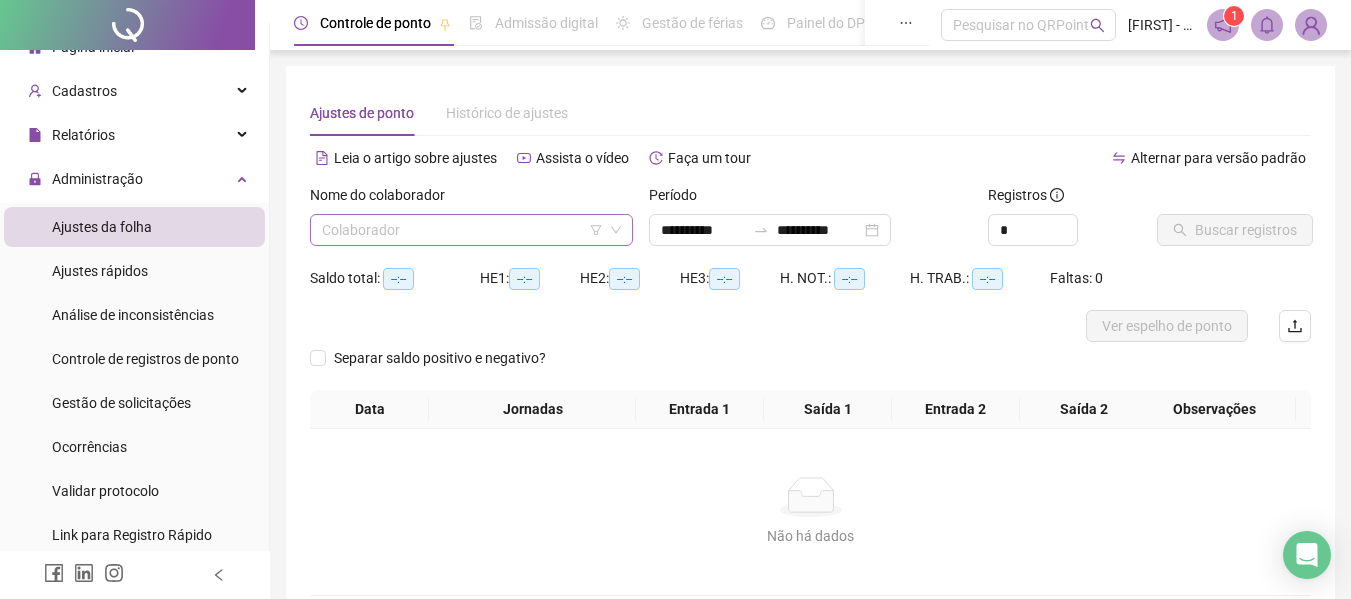click at bounding box center (462, 230) 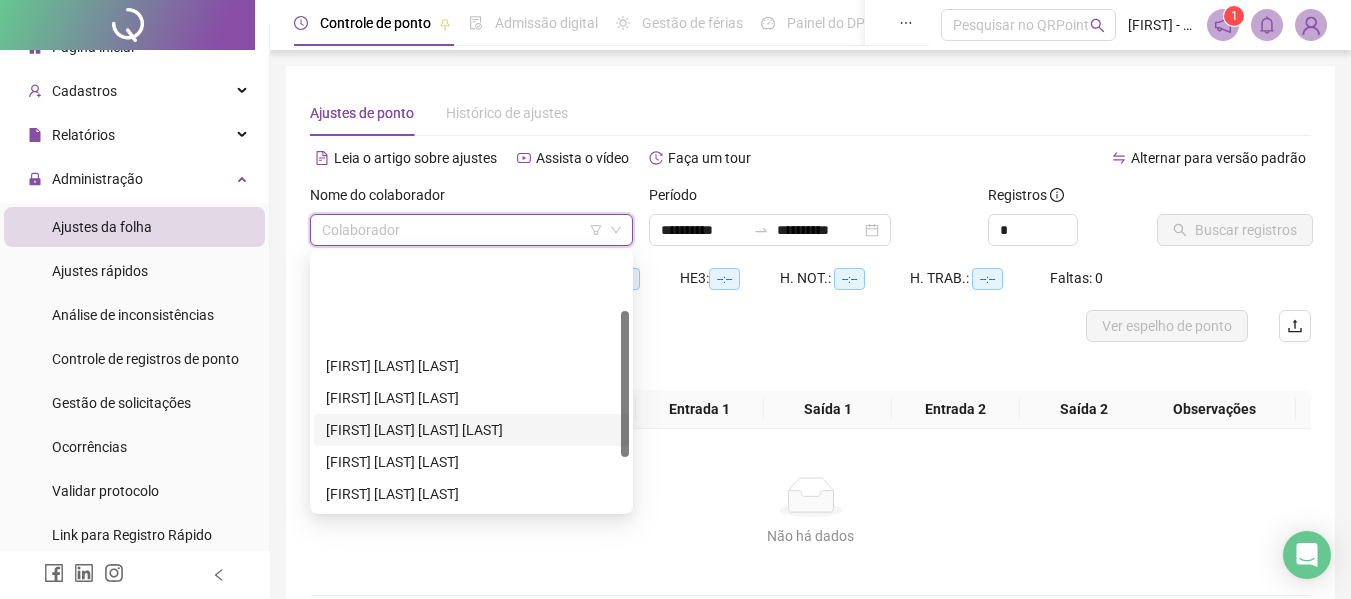 scroll, scrollTop: 100, scrollLeft: 0, axis: vertical 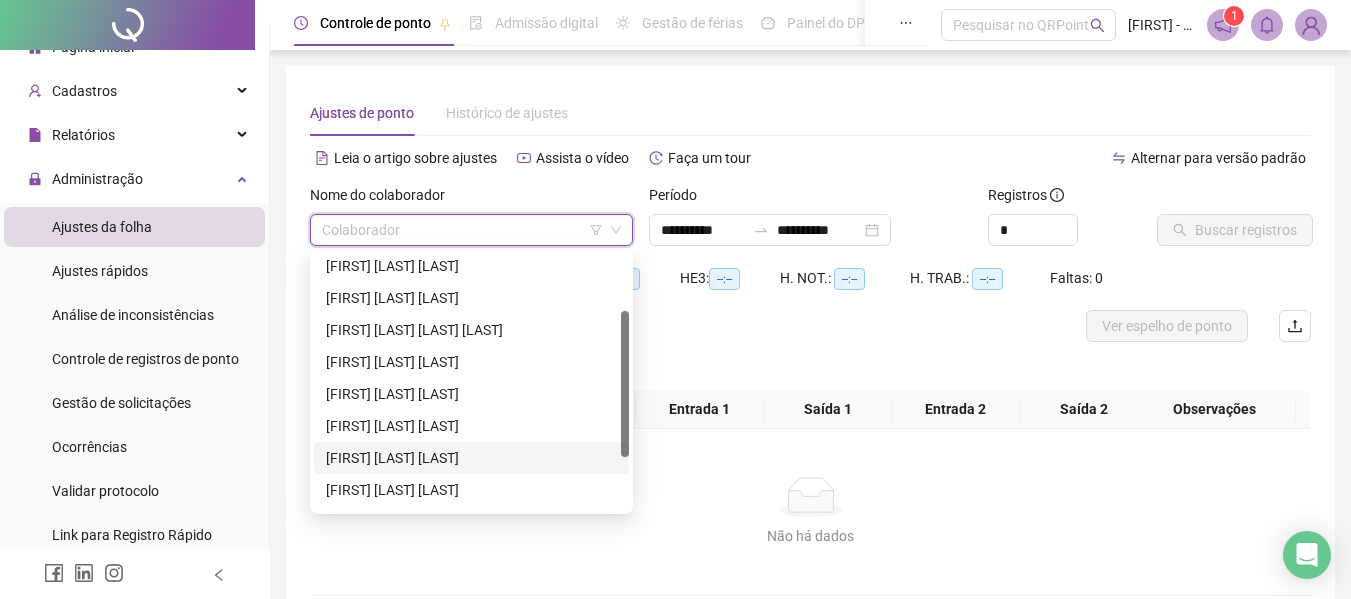 click on "[FIRST] [LAST] [LAST]" at bounding box center (471, 458) 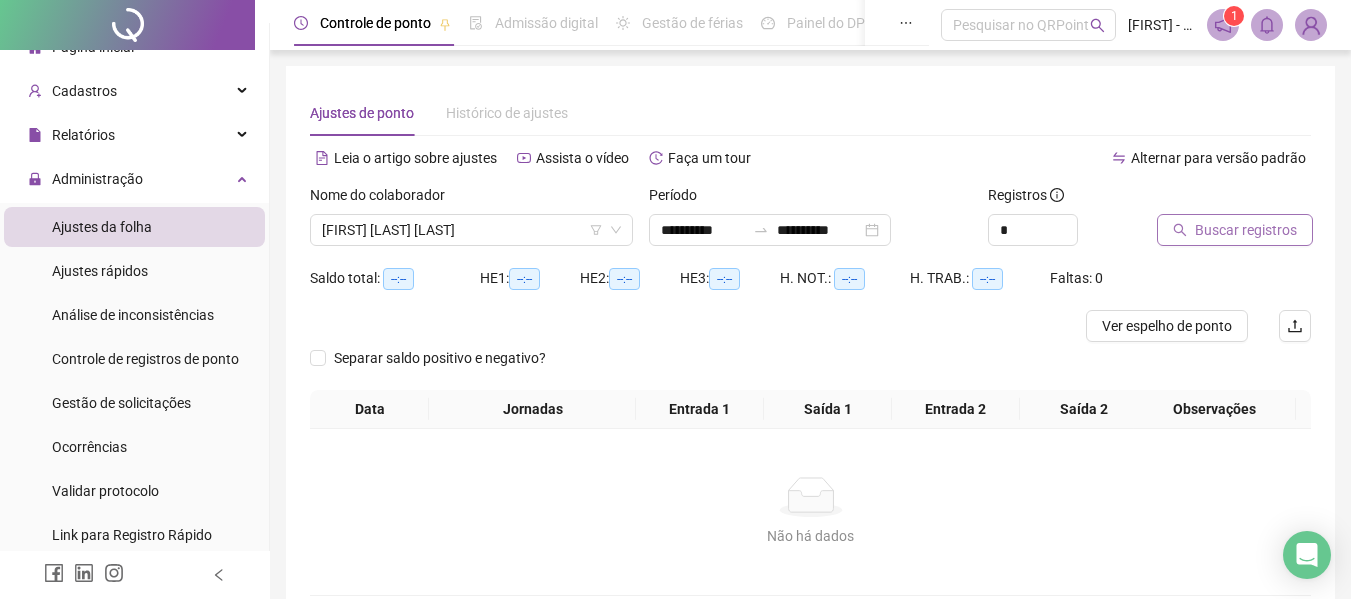 click on "Buscar registros" at bounding box center (1246, 230) 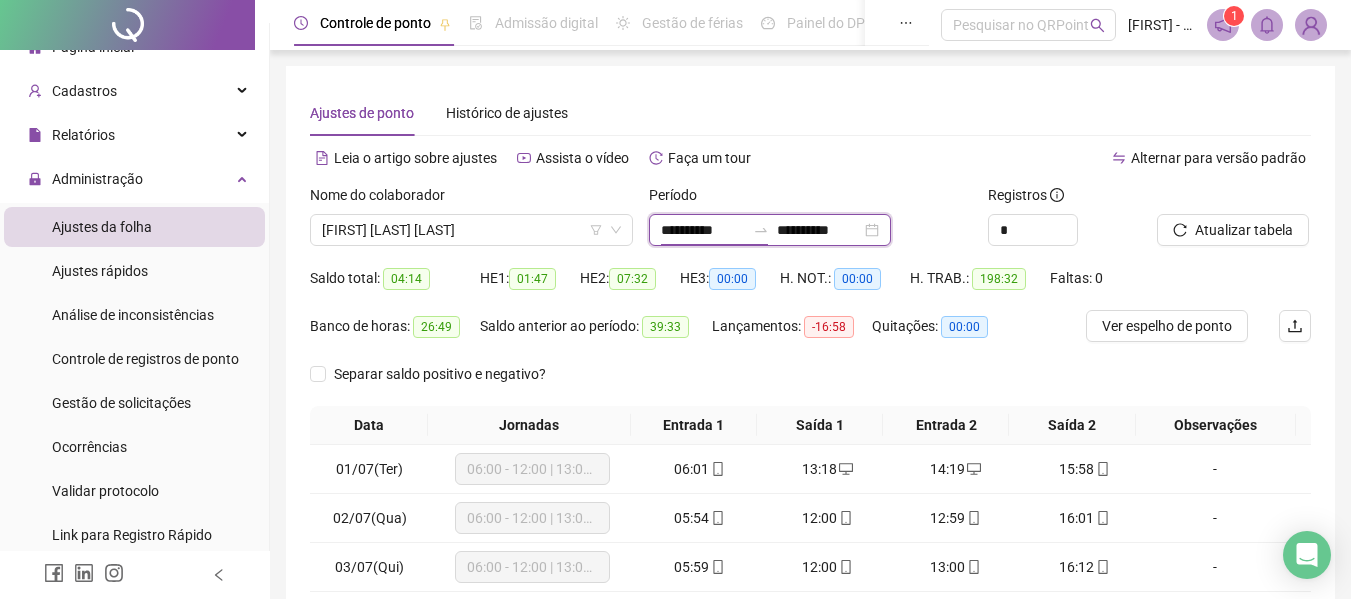 click on "**********" at bounding box center (703, 230) 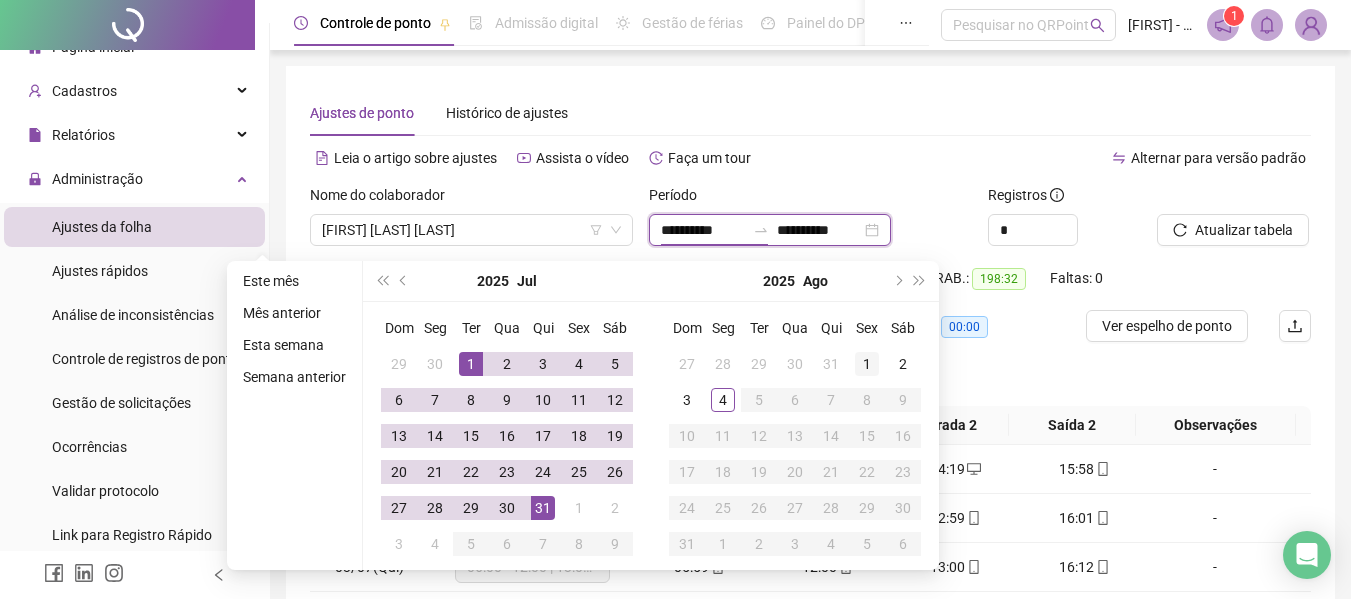 type on "**********" 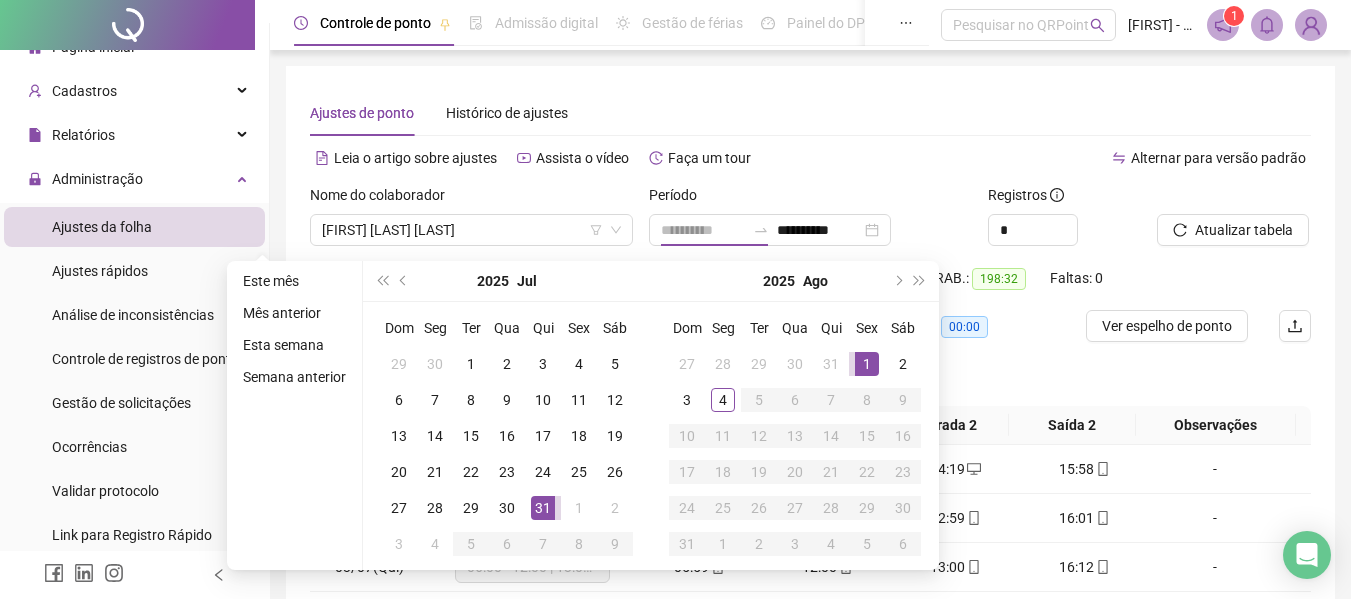 click on "1" at bounding box center [867, 364] 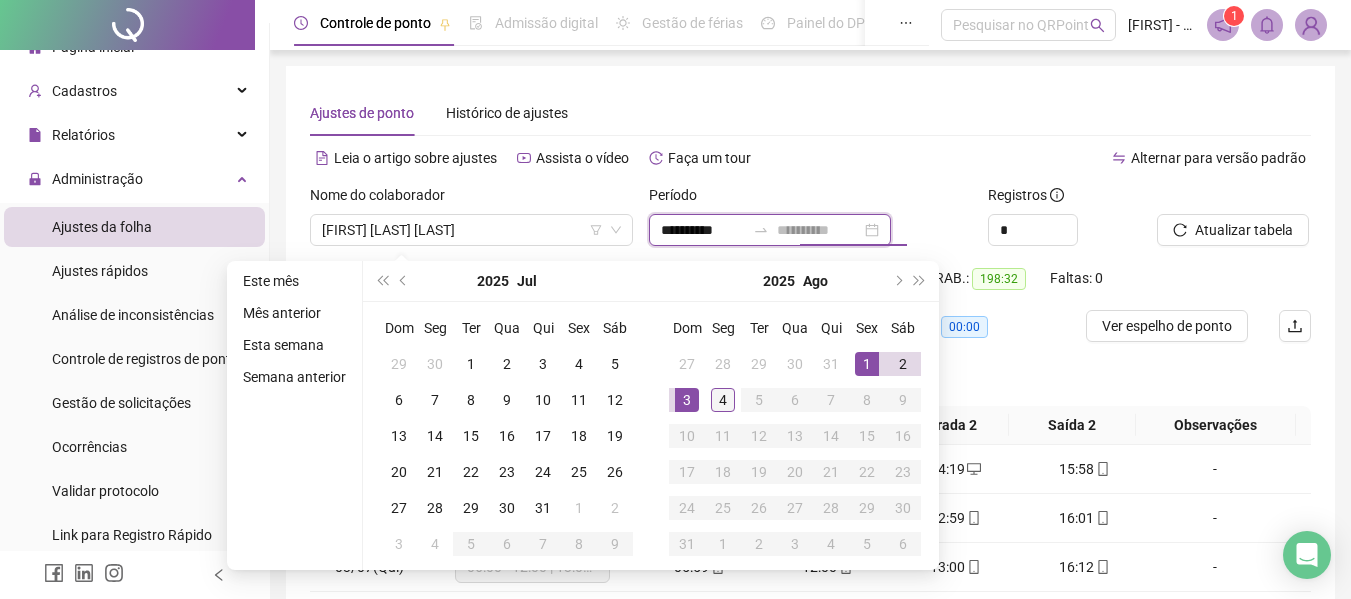type on "**********" 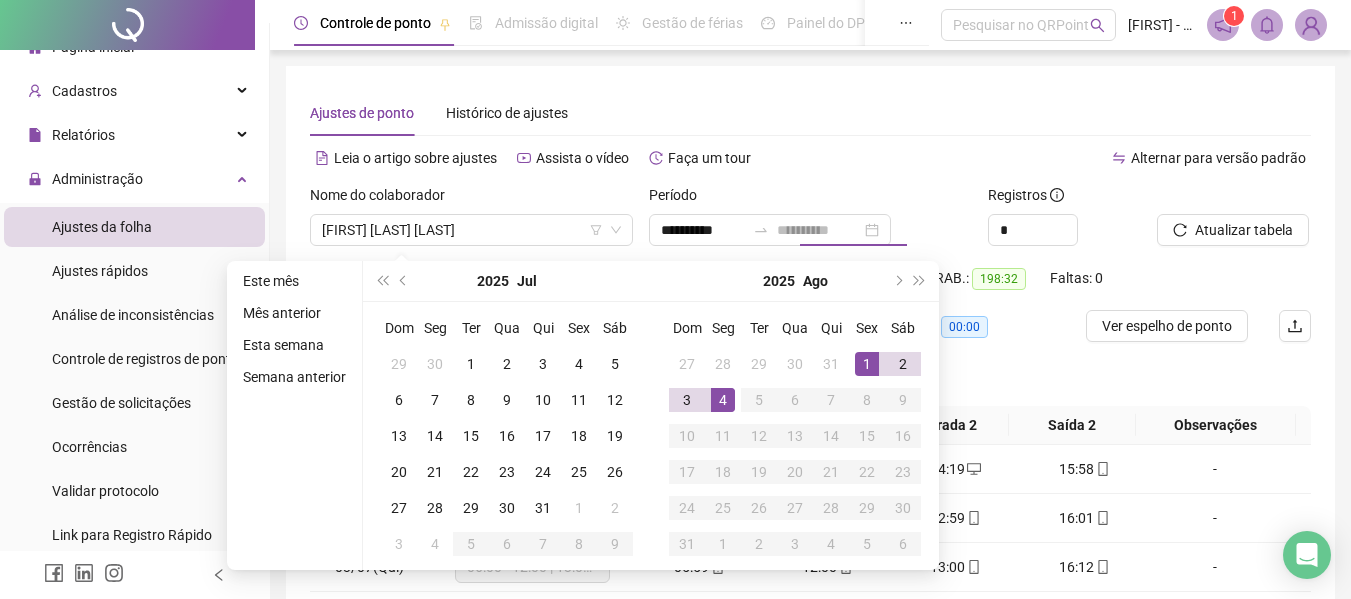 click on "4" at bounding box center (723, 400) 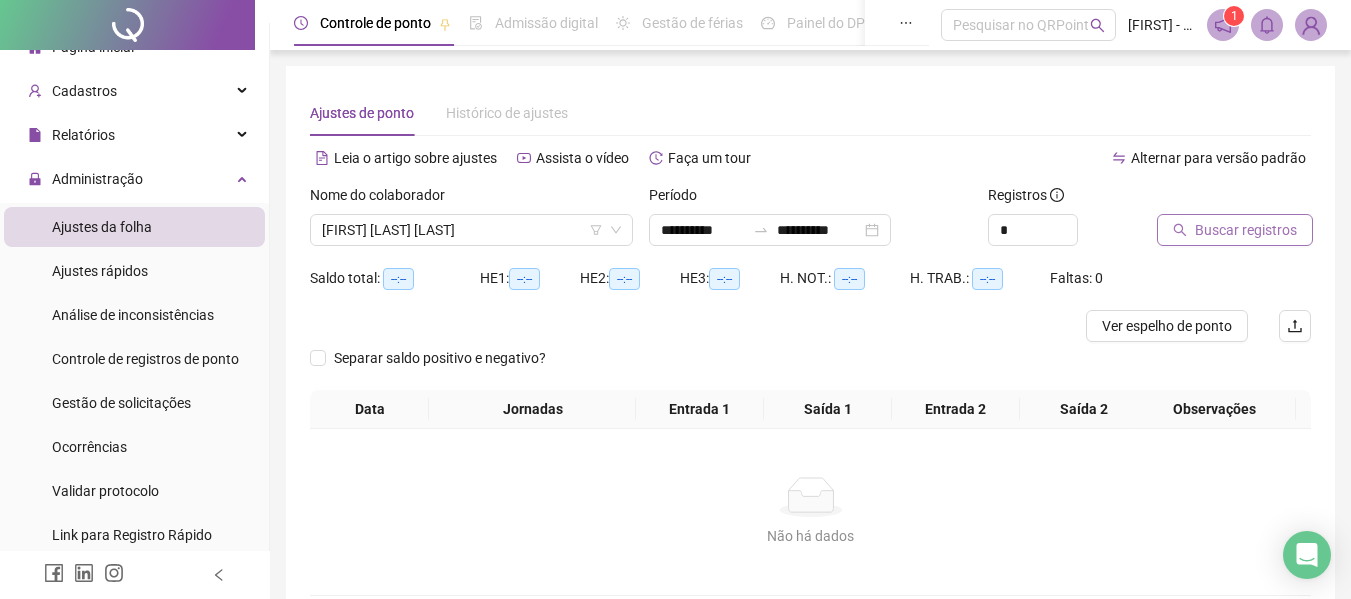 click on "Buscar registros" at bounding box center (1246, 230) 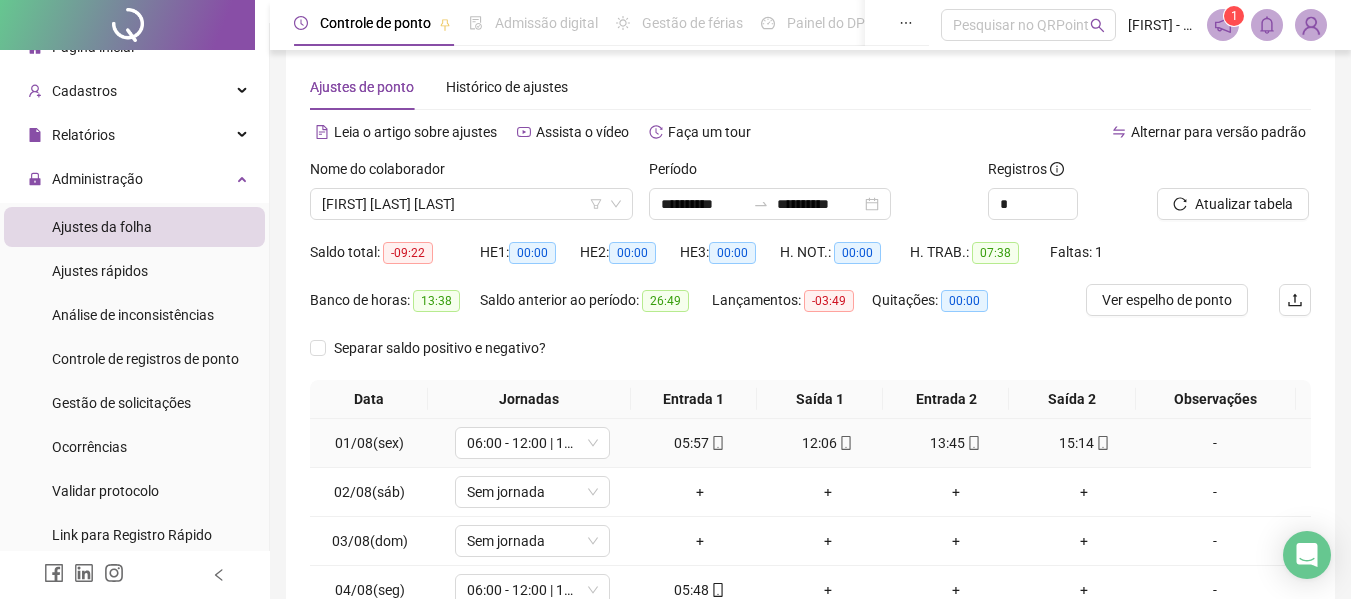 scroll, scrollTop: 0, scrollLeft: 0, axis: both 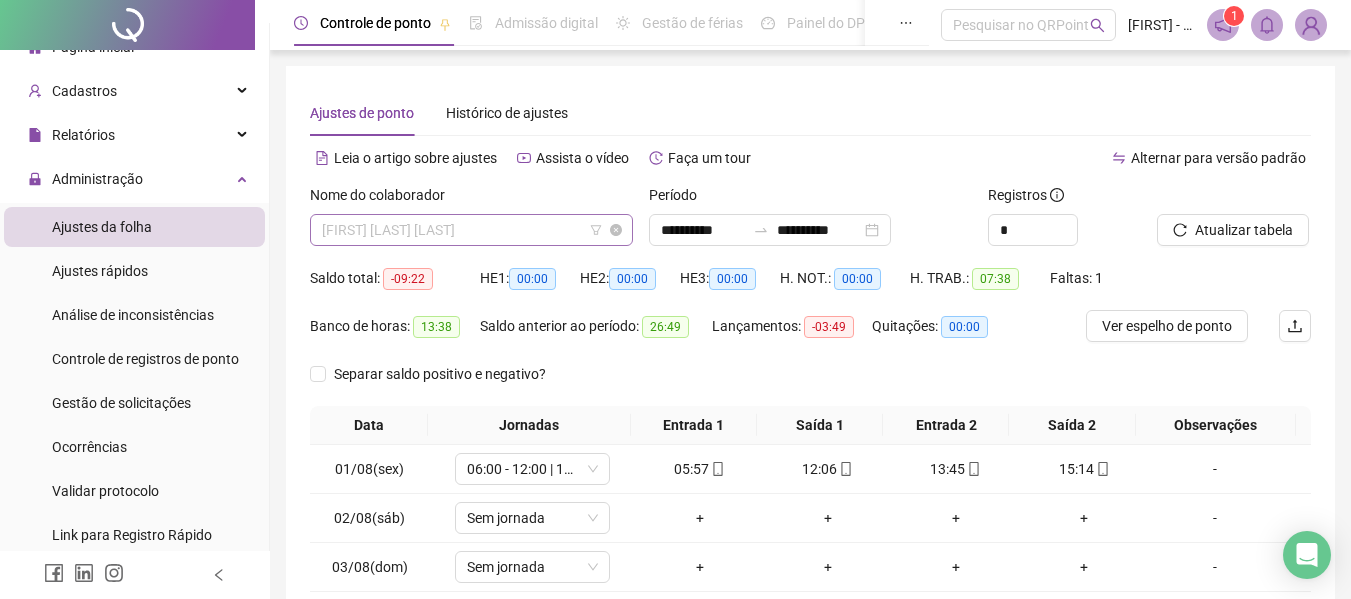 click on "[FIRST] [LAST] [LAST]" at bounding box center [471, 230] 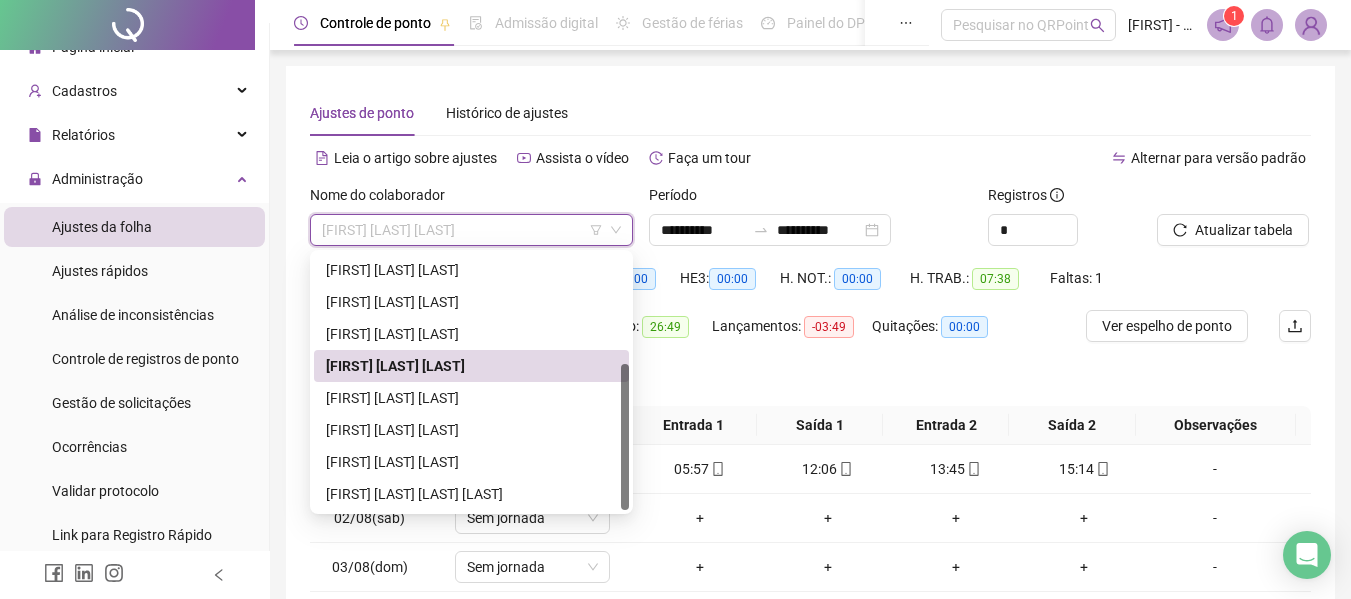 scroll, scrollTop: 92, scrollLeft: 0, axis: vertical 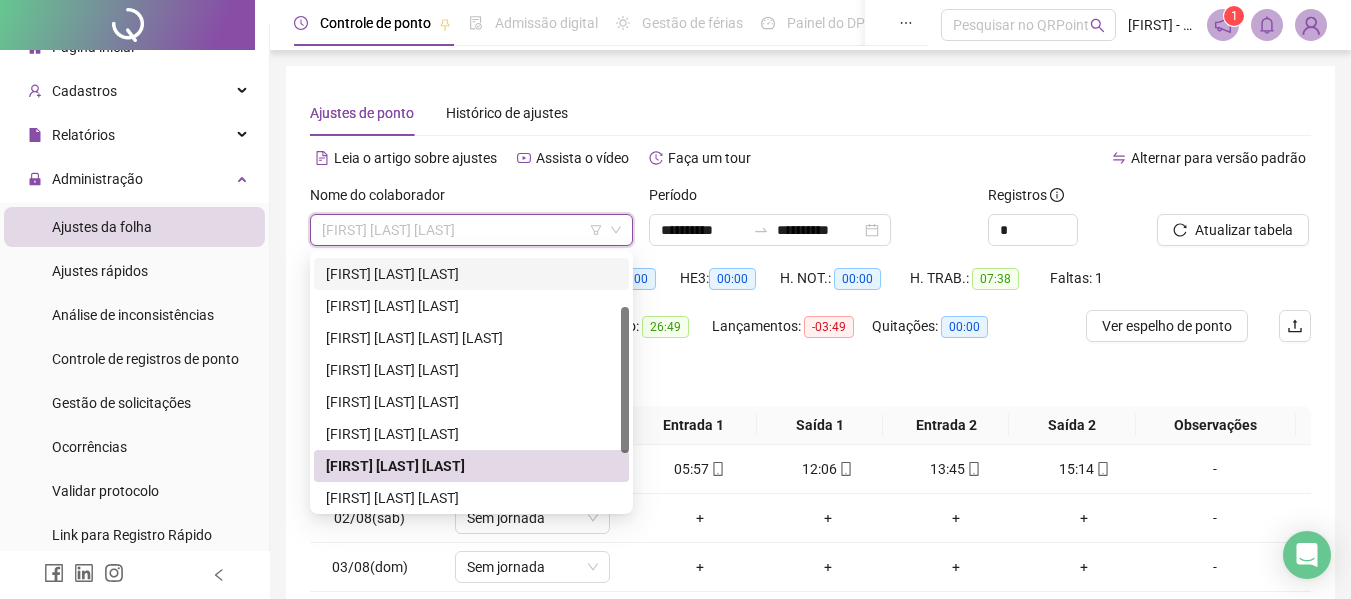 click on "[FIRST] [LAST] [LAST]" at bounding box center [471, 274] 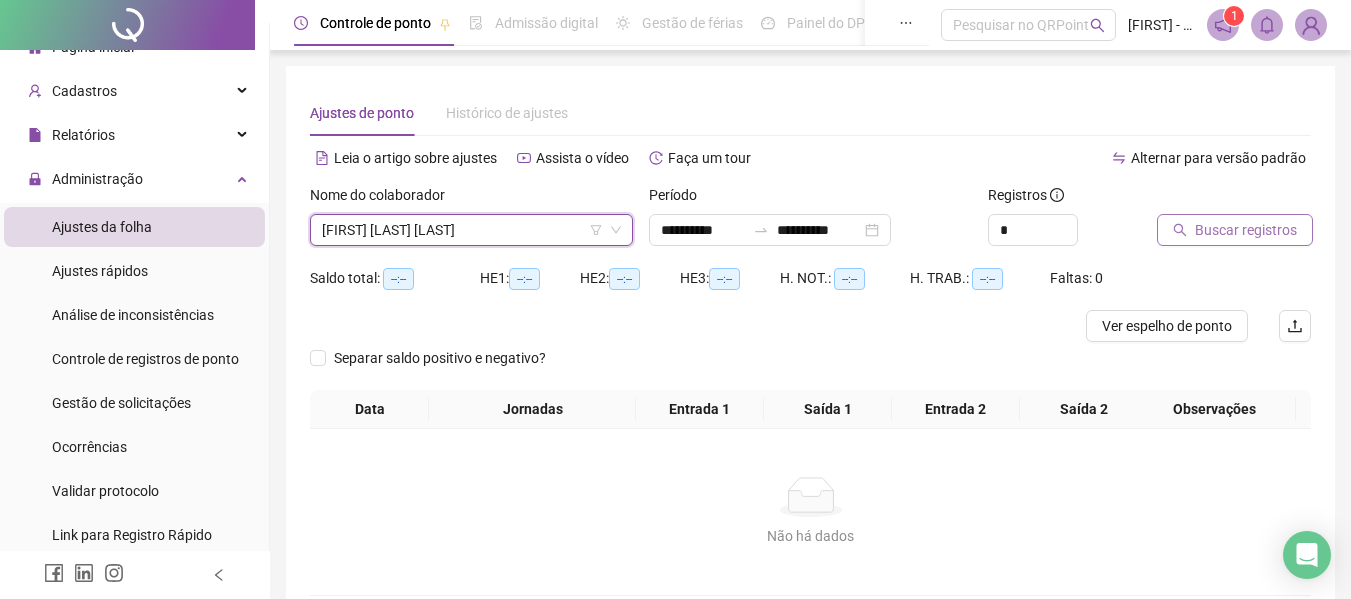 click on "Buscar registros" at bounding box center (1246, 230) 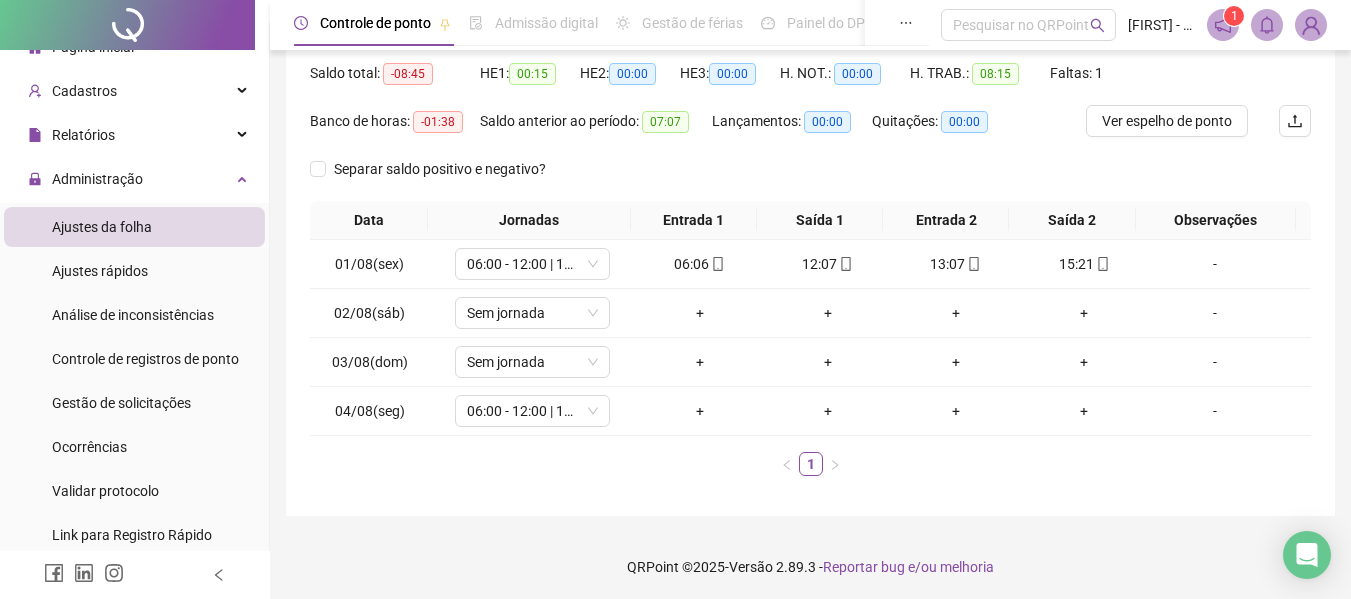 scroll, scrollTop: 208, scrollLeft: 0, axis: vertical 